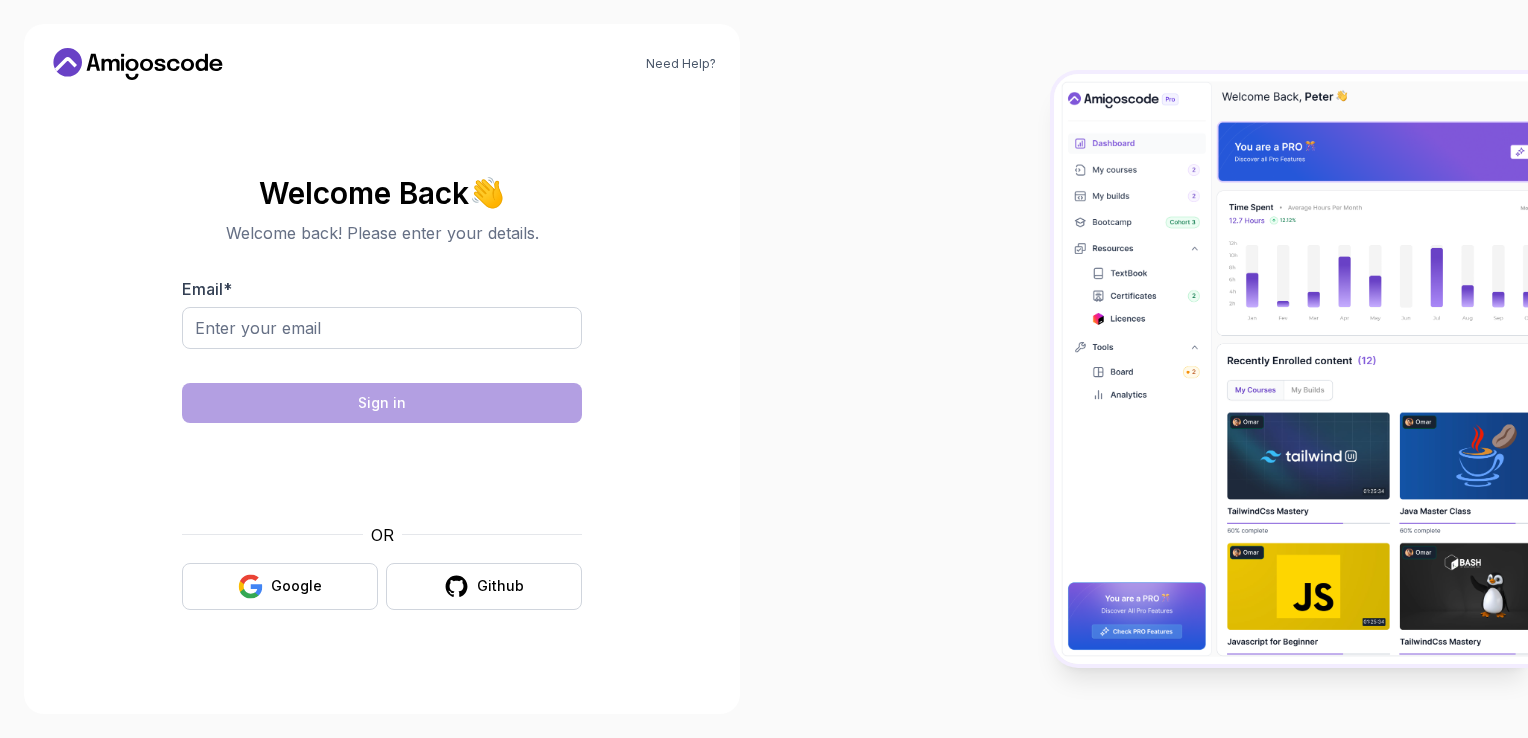 scroll, scrollTop: 0, scrollLeft: 0, axis: both 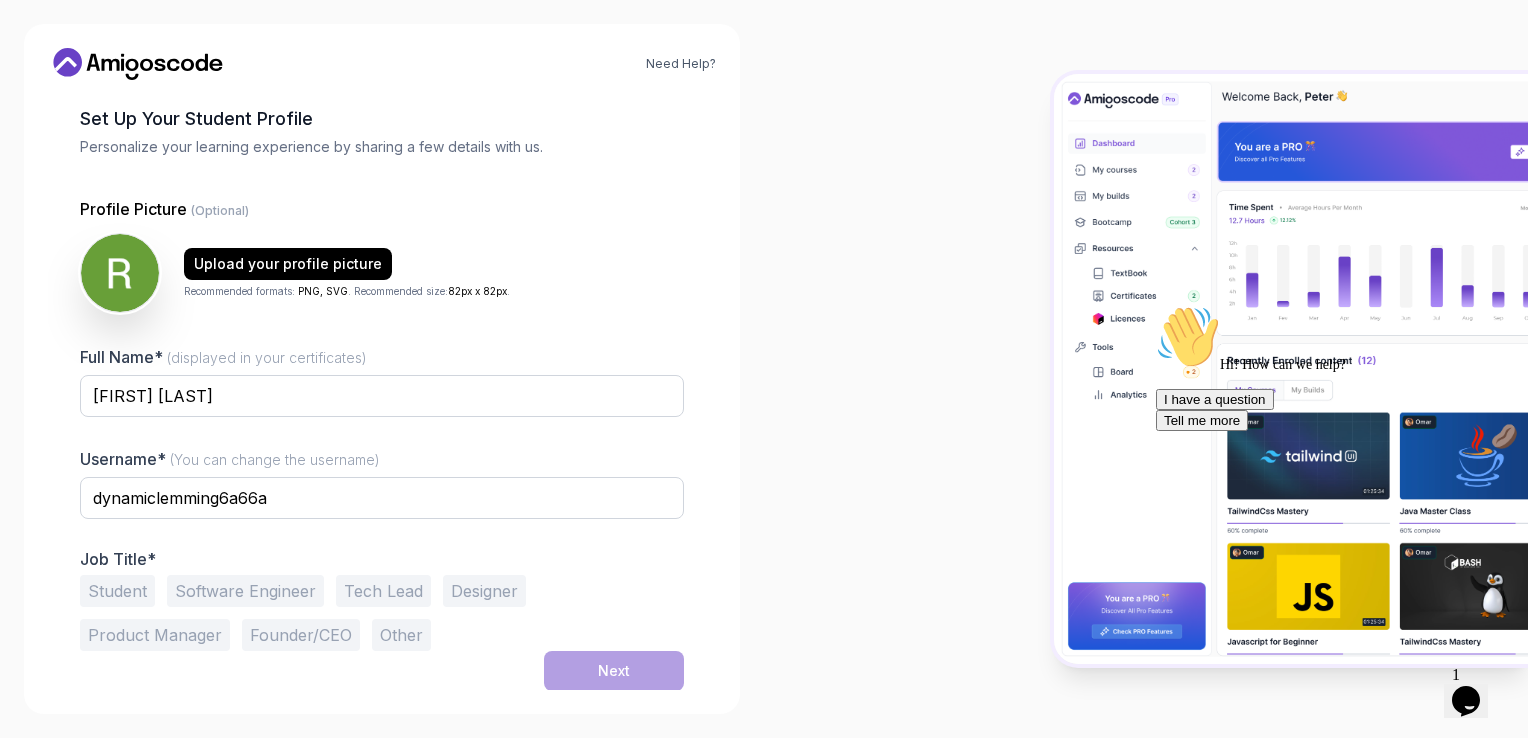 click on "Student" at bounding box center [117, 591] 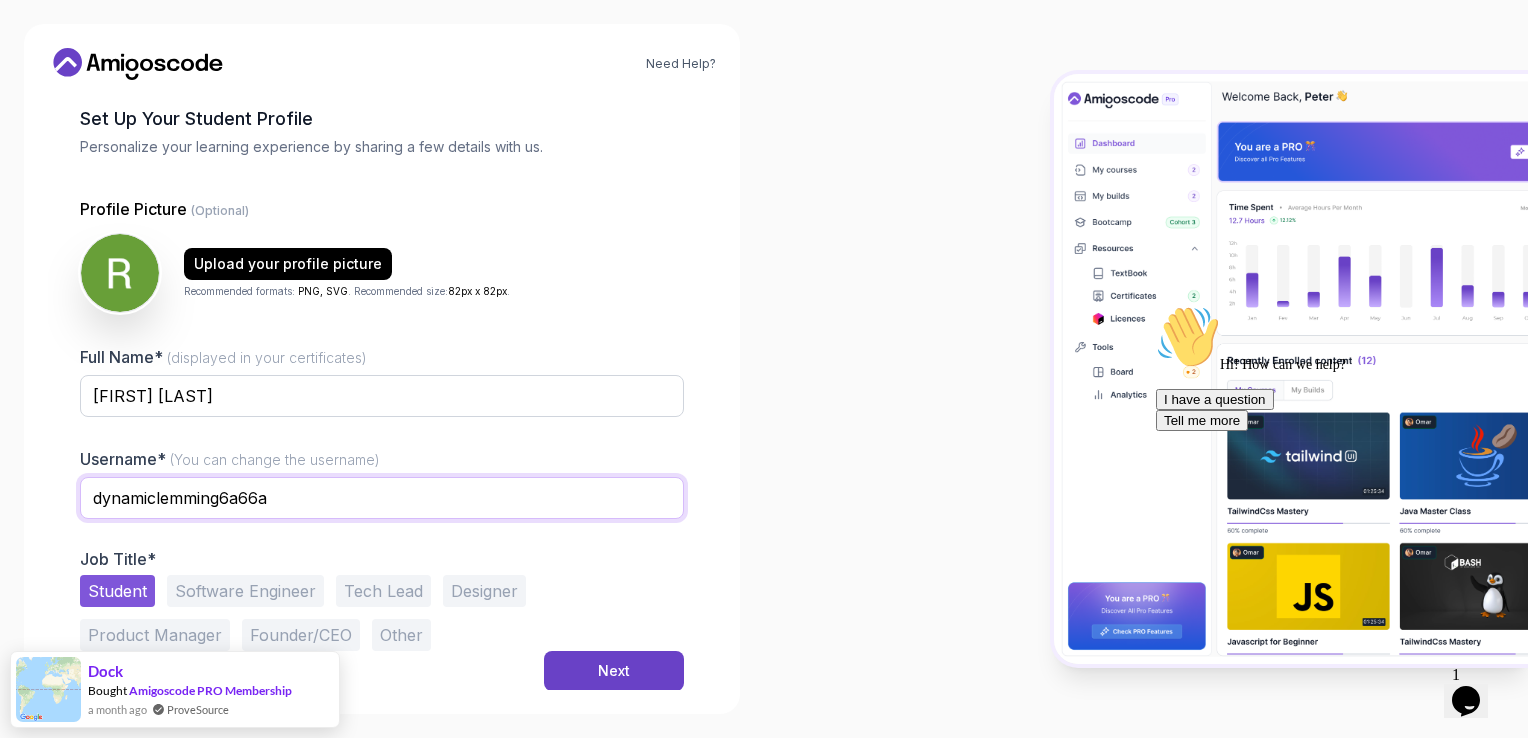 drag, startPoint x: 351, startPoint y: 498, endPoint x: -4, endPoint y: 436, distance: 360.3734 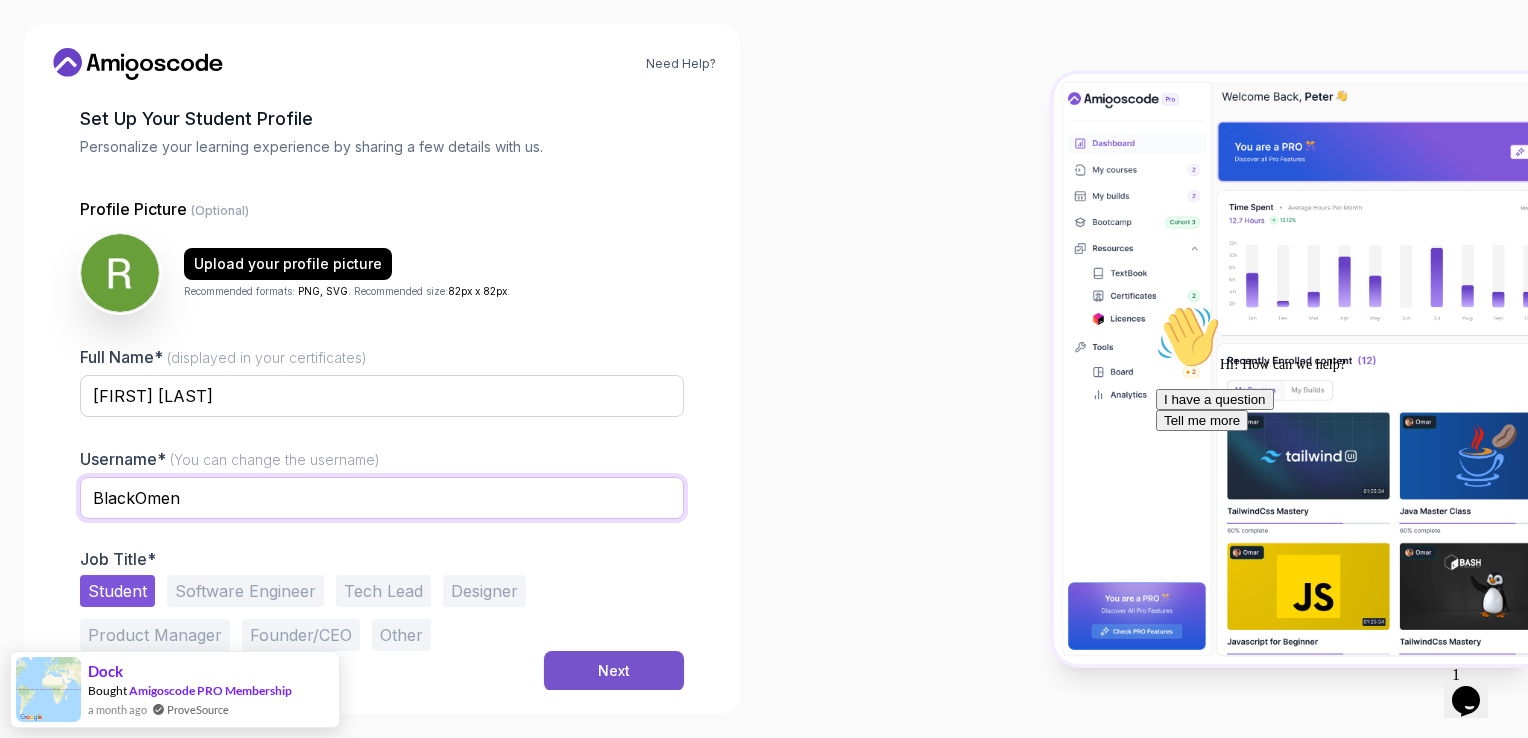 type on "BlackOmen" 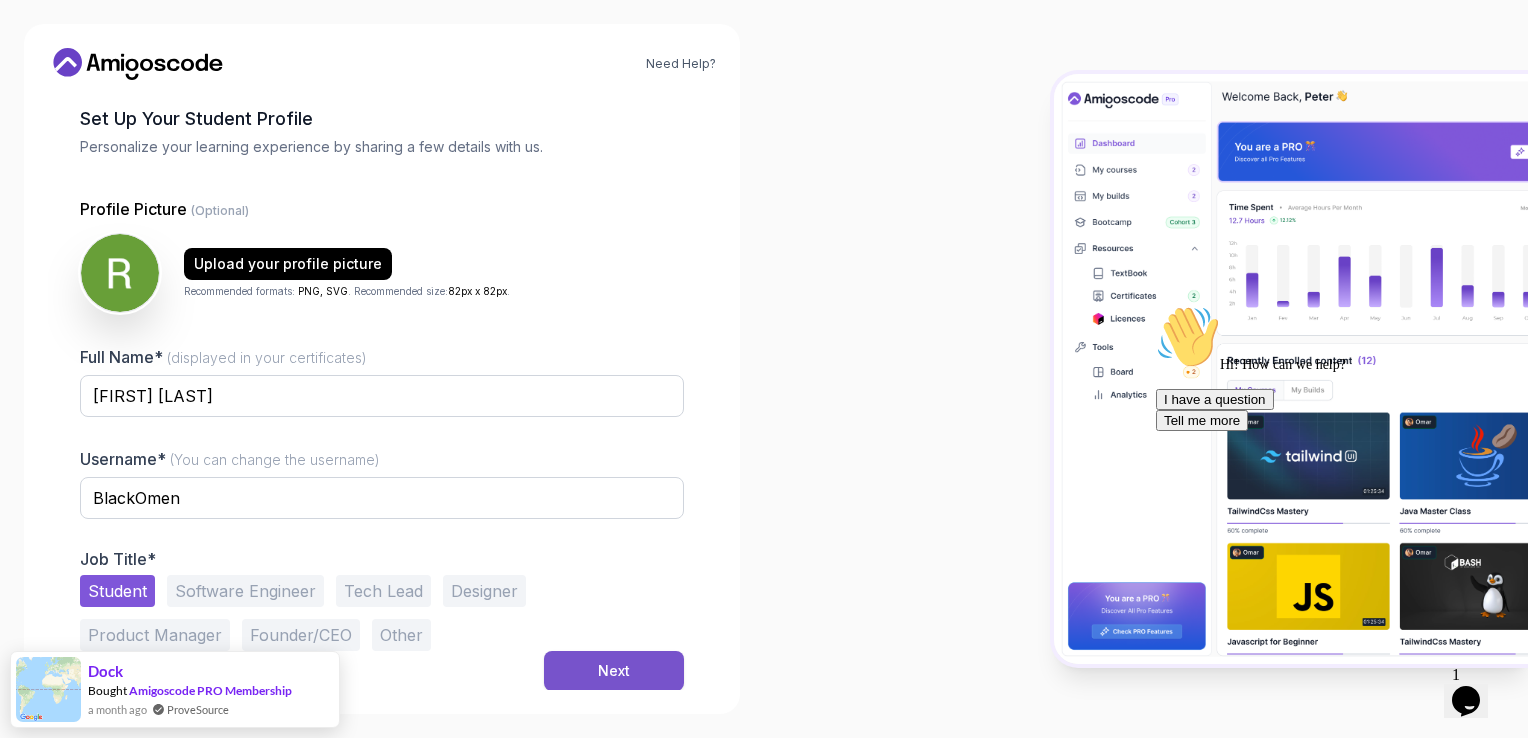 click on "Next" at bounding box center (614, 671) 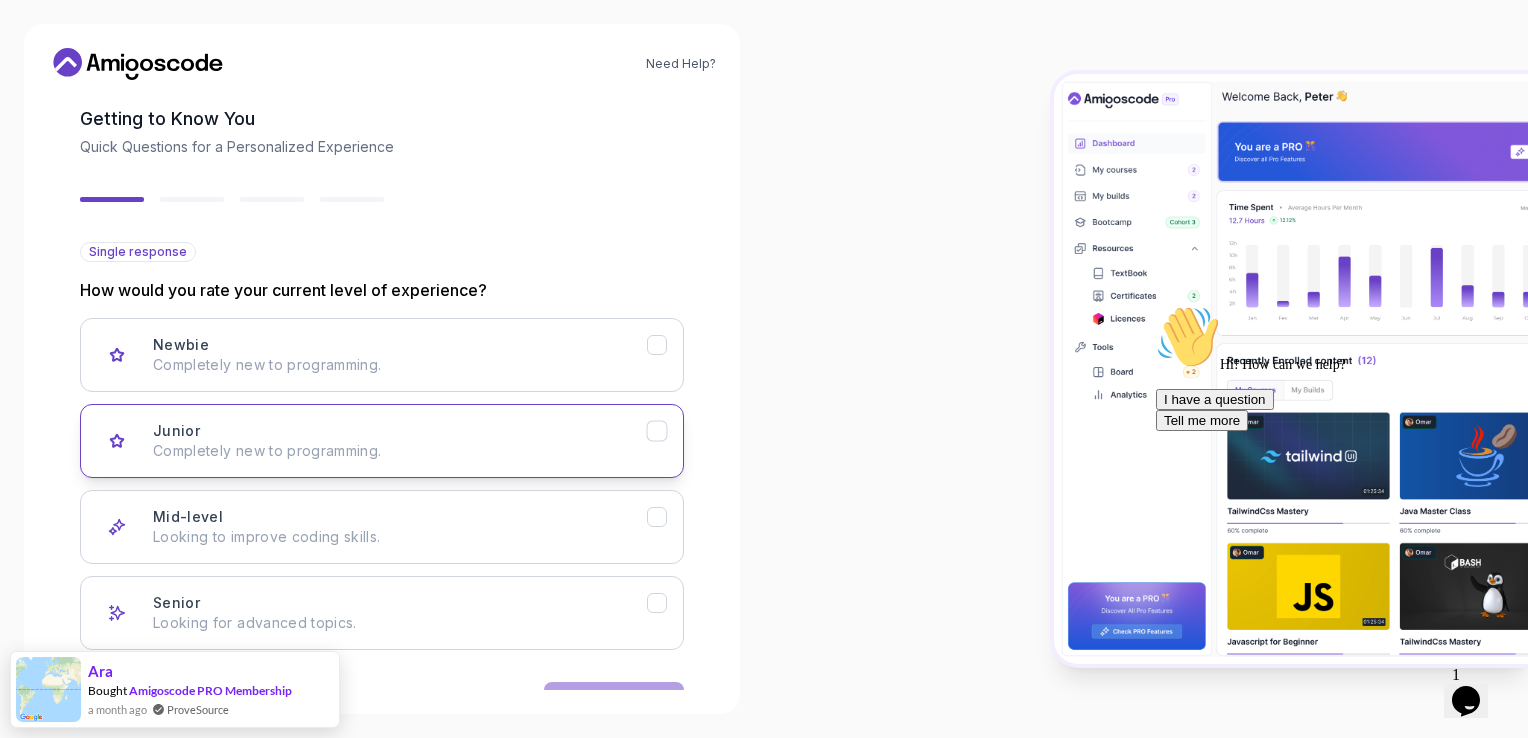 click on "Junior Completely new to programming." at bounding box center [400, 441] 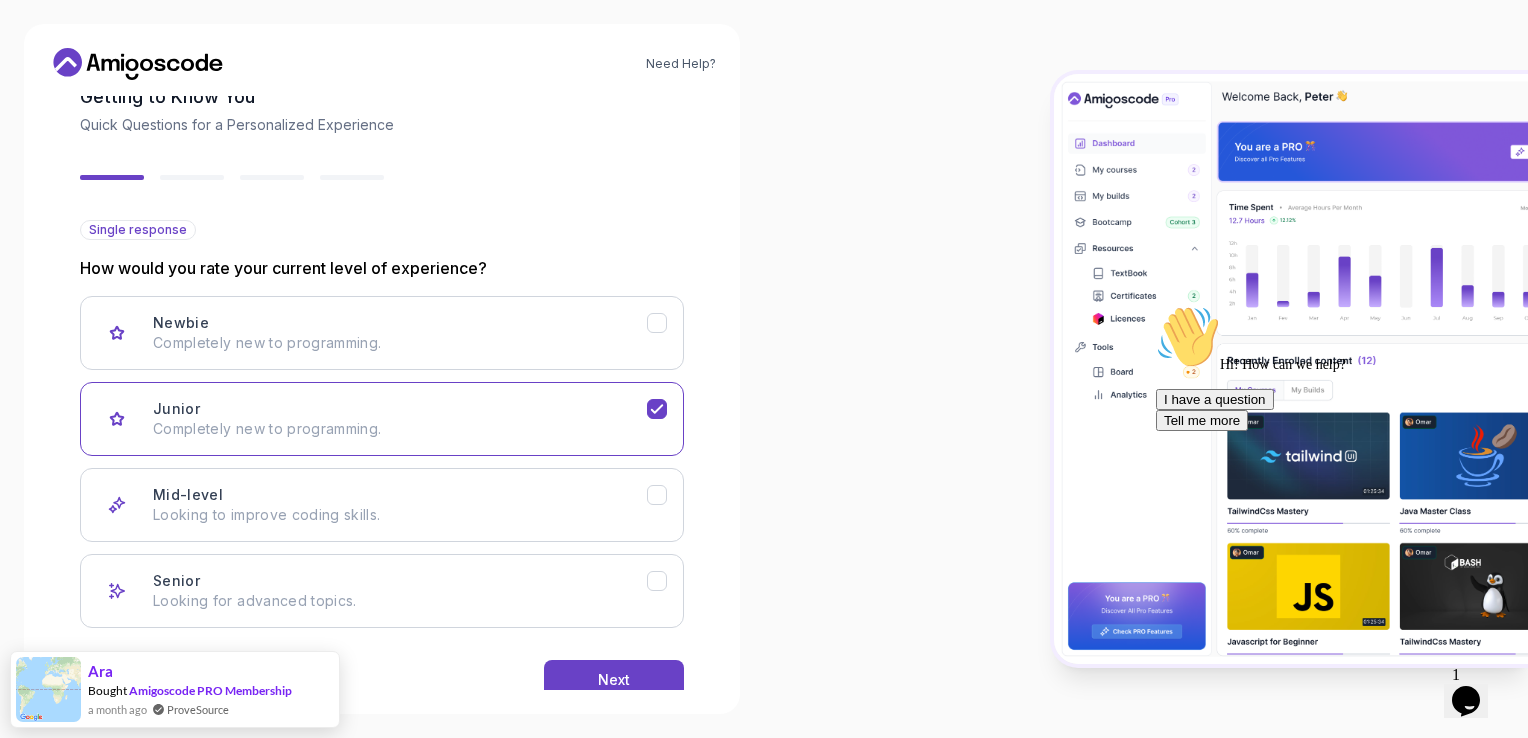 scroll, scrollTop: 156, scrollLeft: 0, axis: vertical 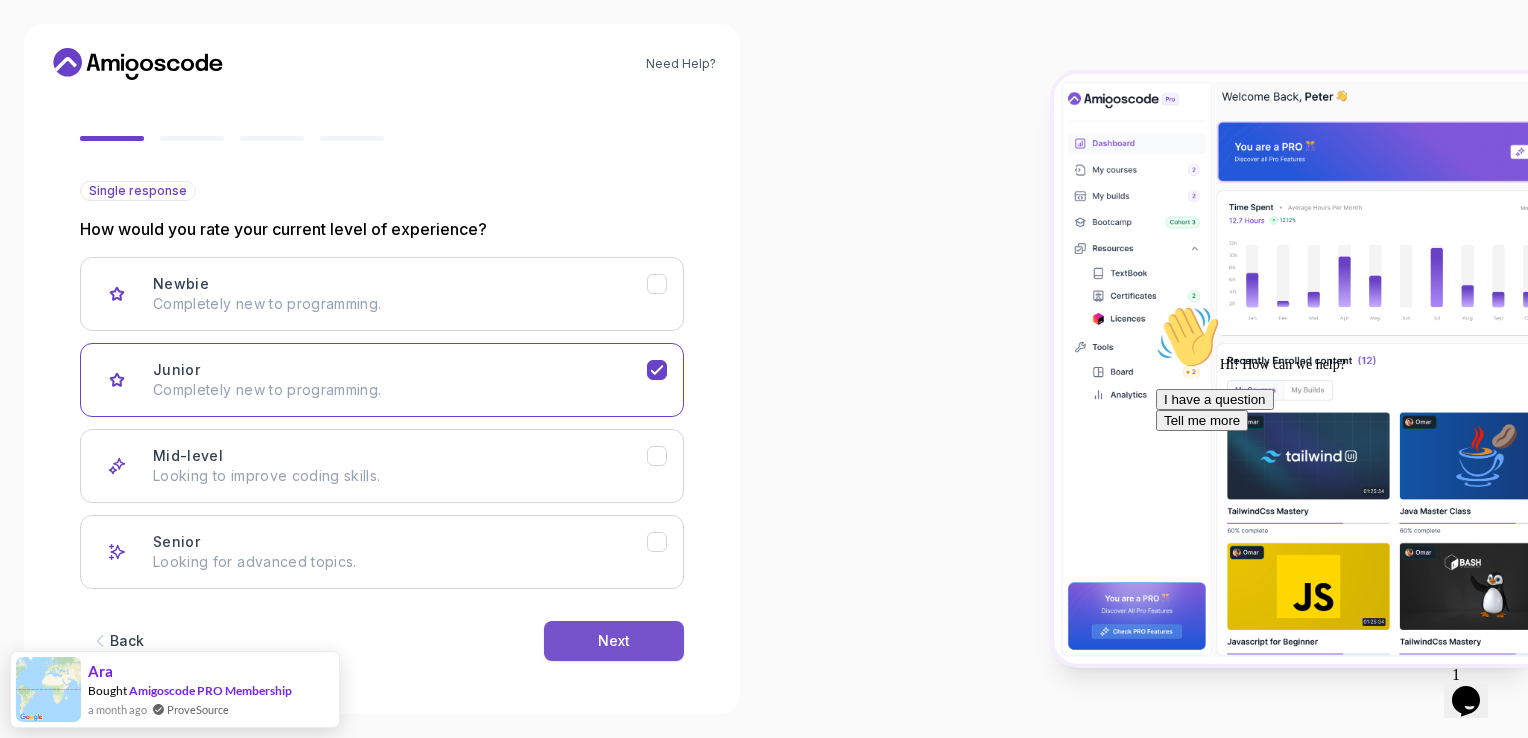 click on "Next" at bounding box center [614, 641] 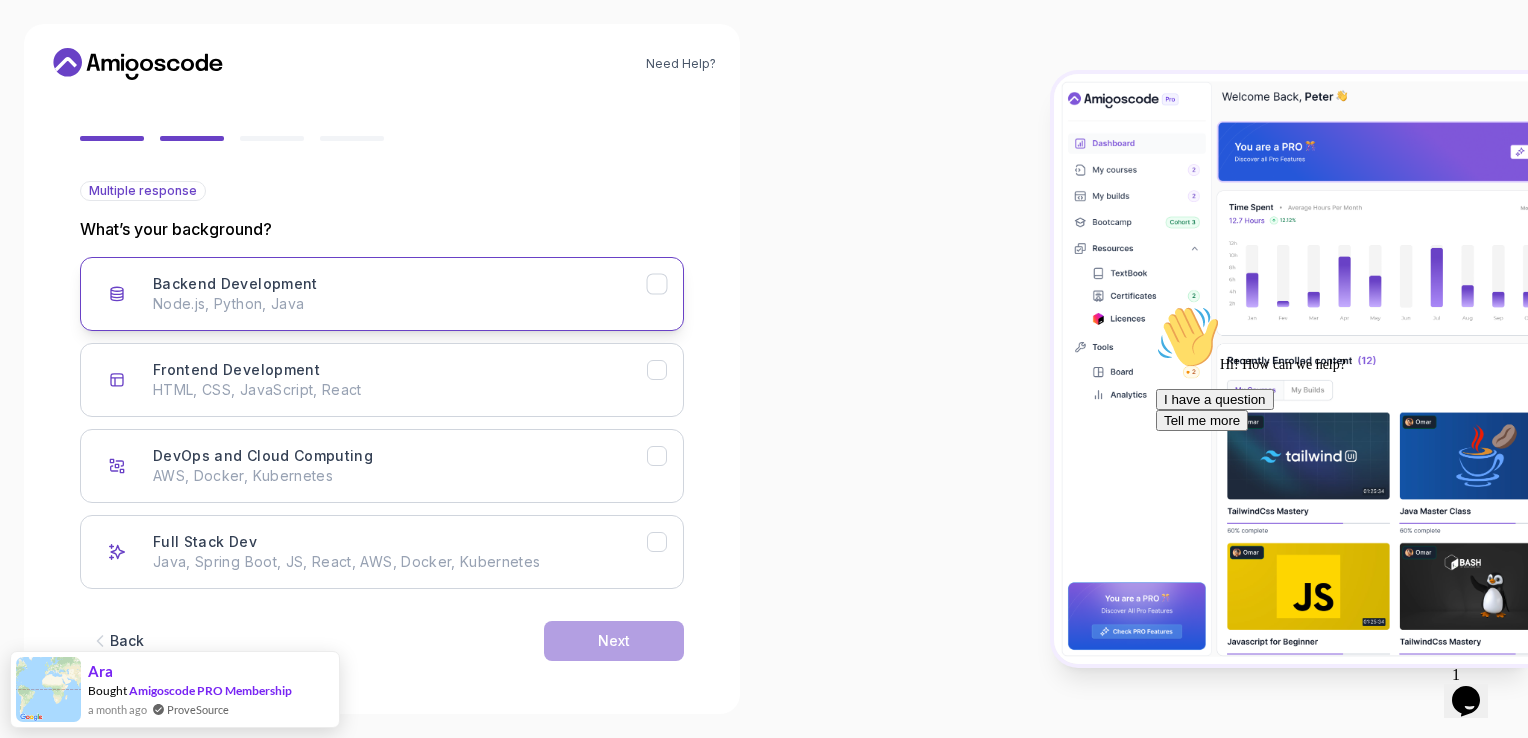 click on "Backend Development Node.js, Python, Java" at bounding box center [382, 294] 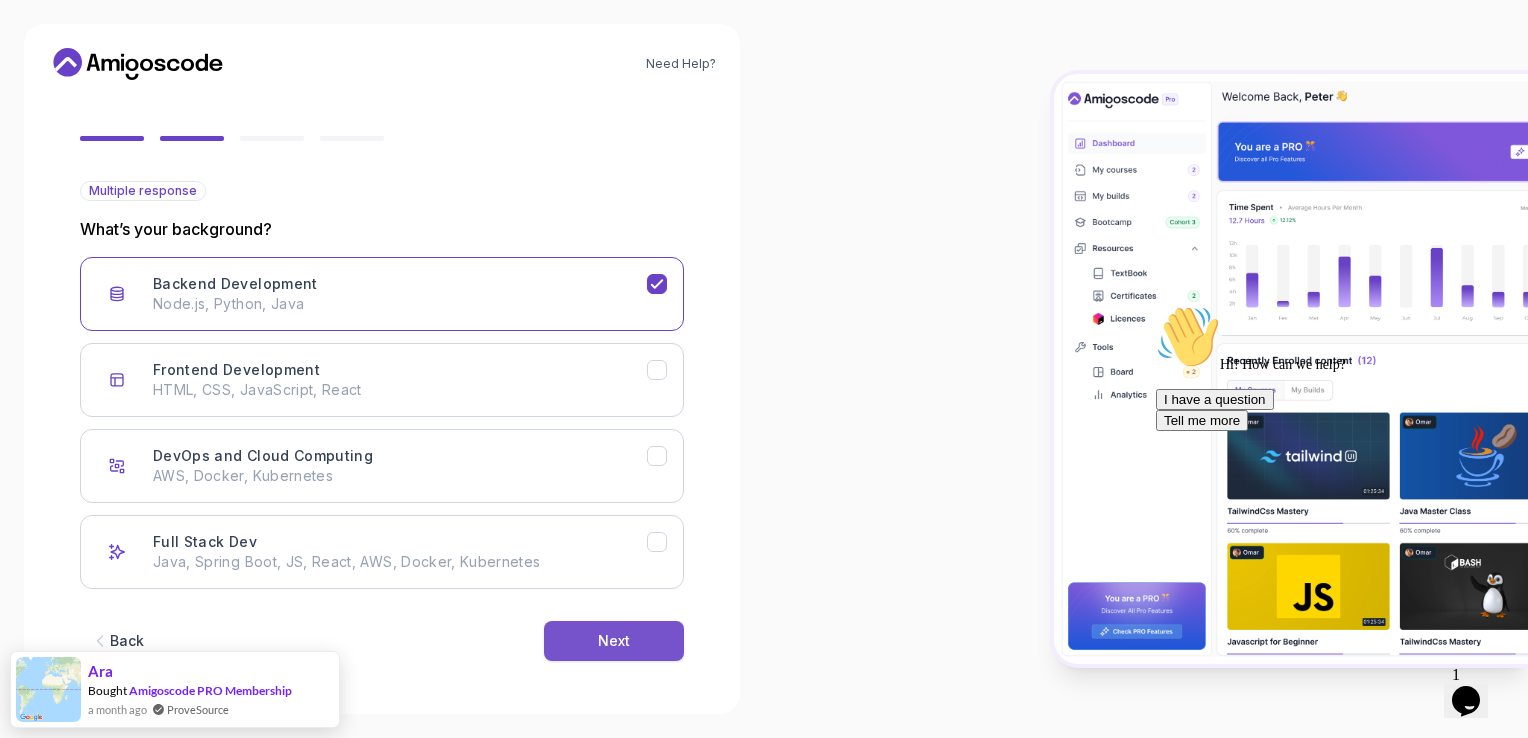 click on "Next" at bounding box center [614, 641] 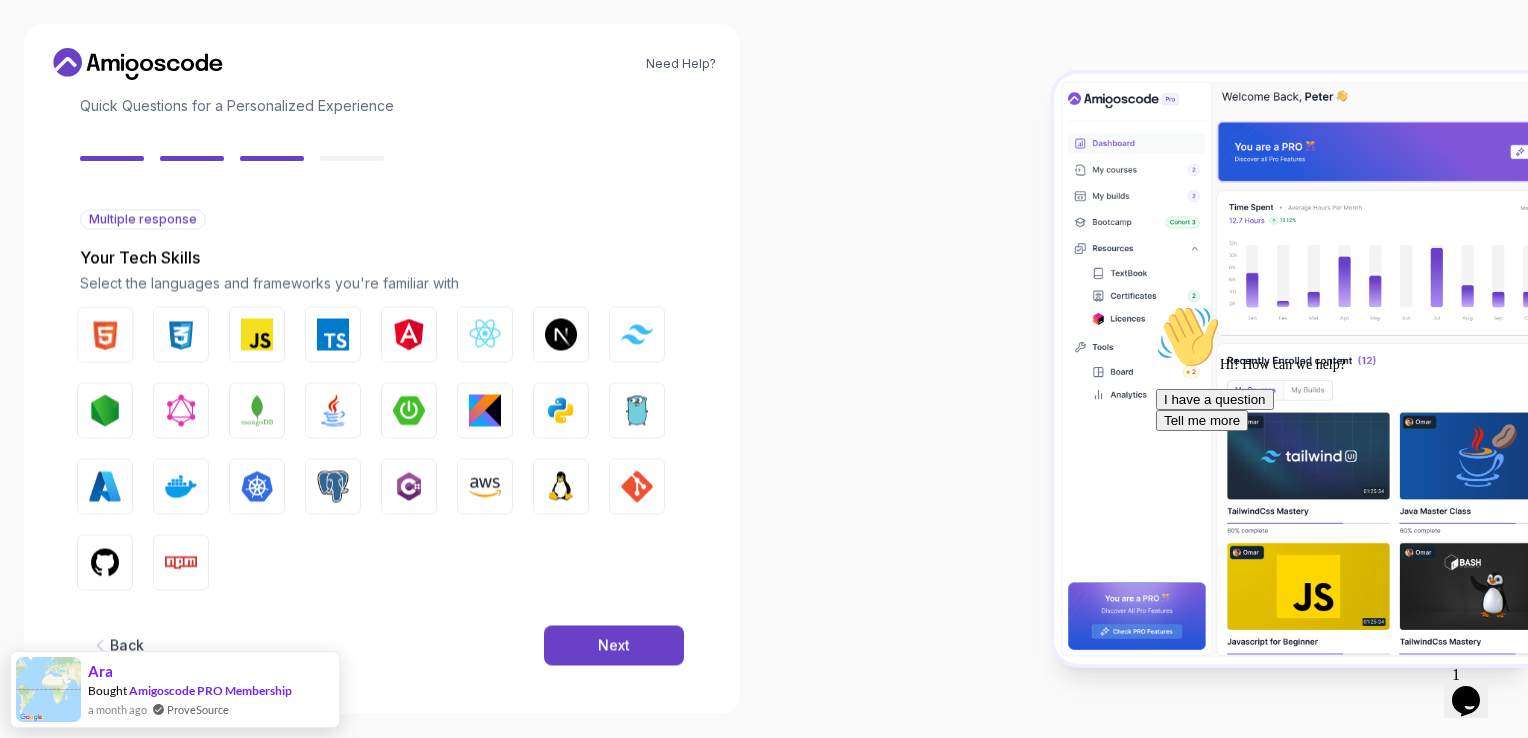 scroll, scrollTop: 134, scrollLeft: 0, axis: vertical 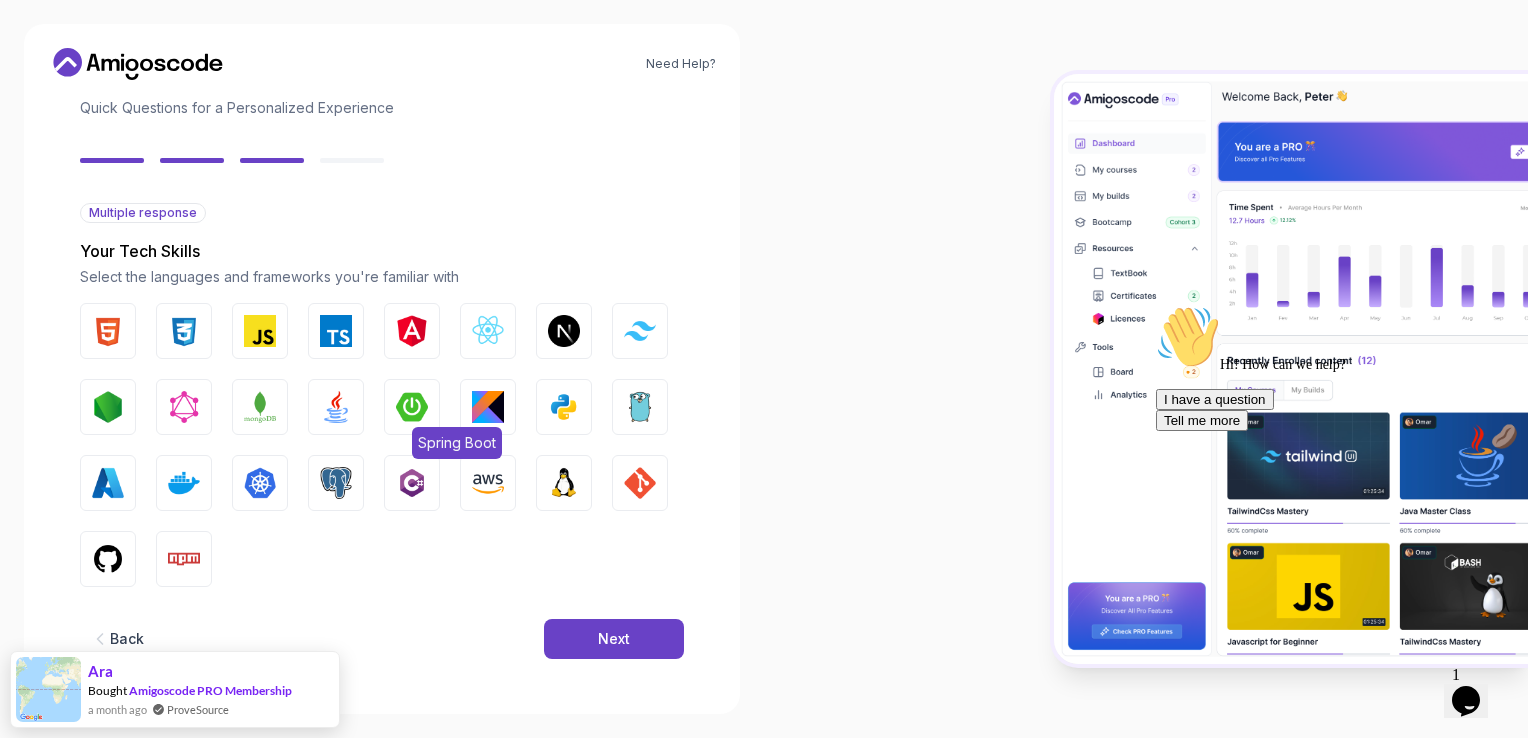 click on "Spring Boot" at bounding box center [412, 407] 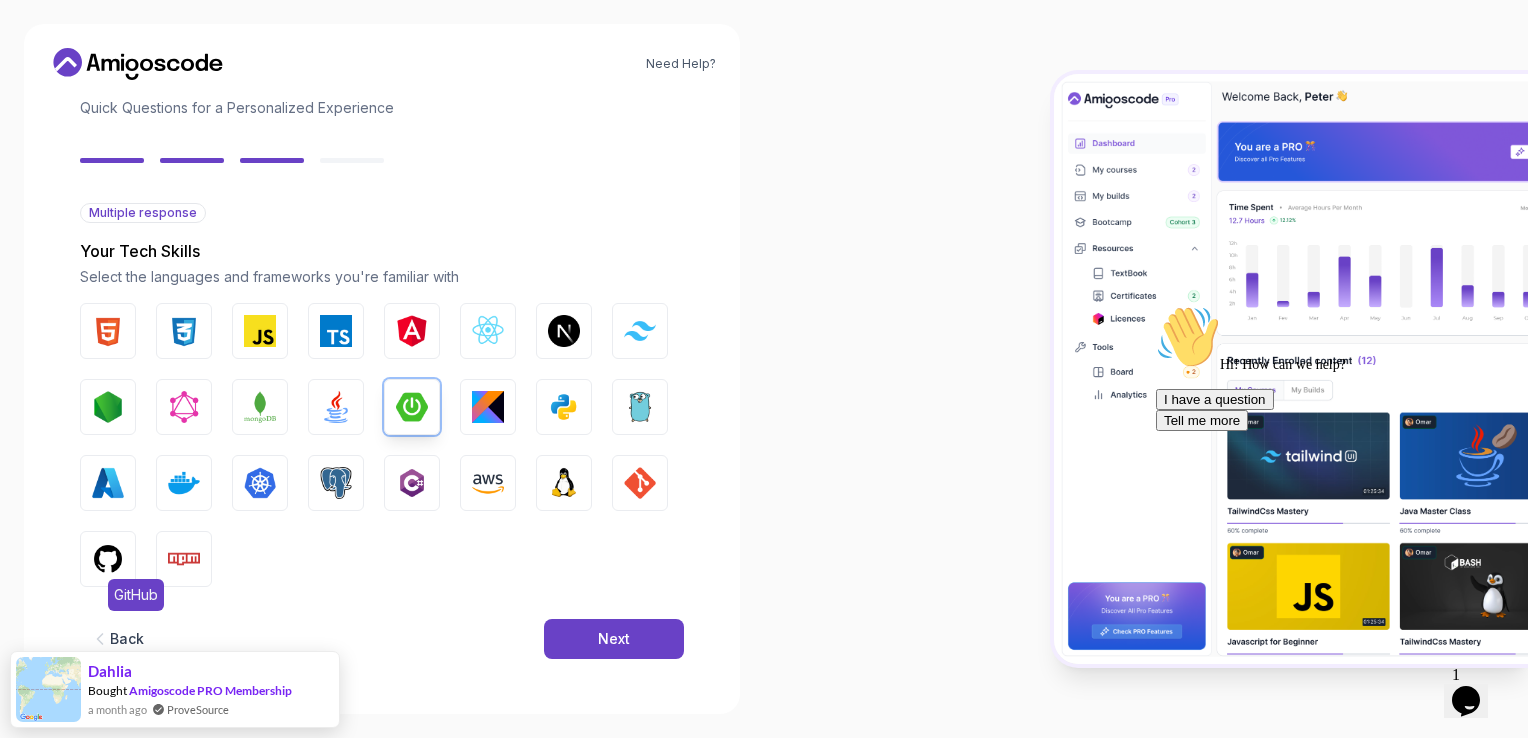 click at bounding box center (108, 559) 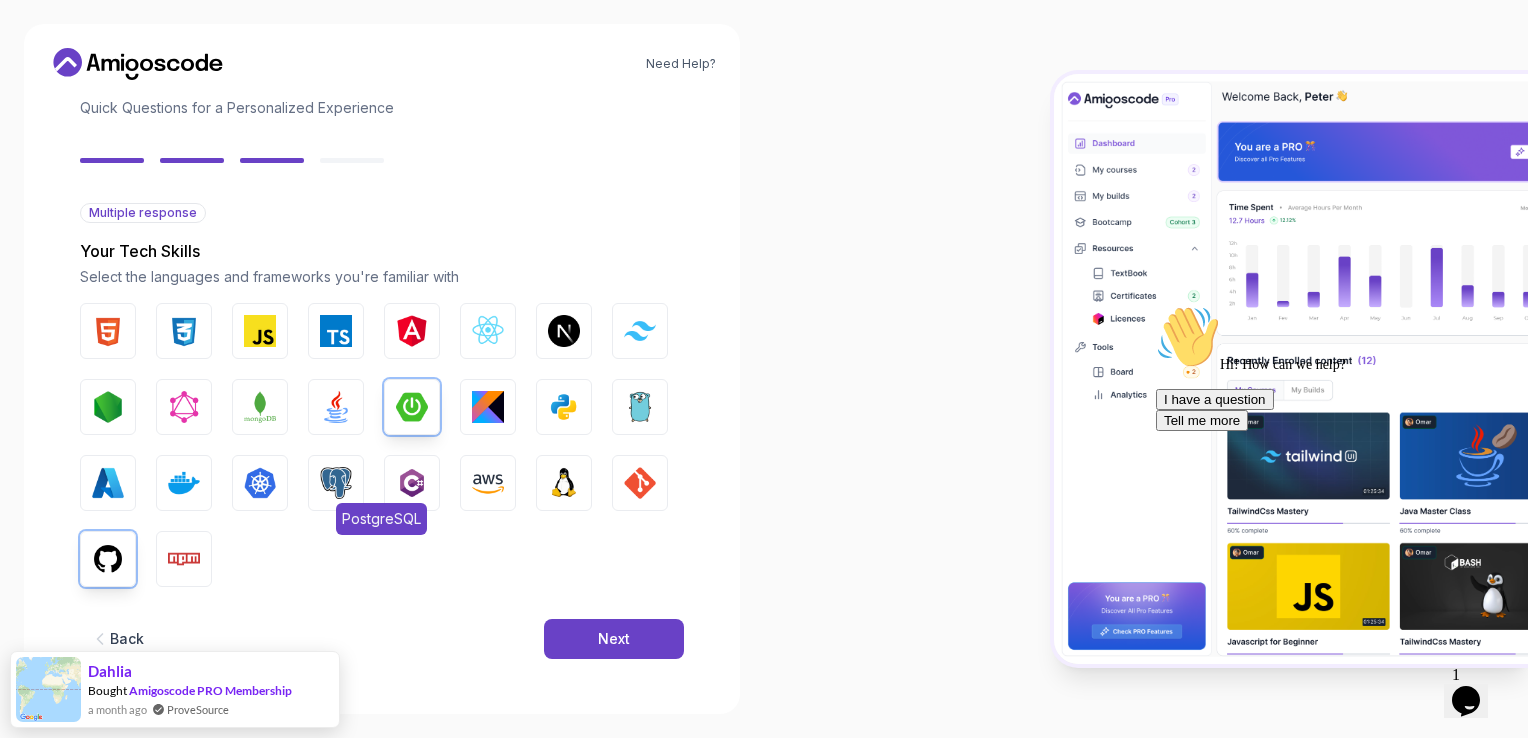 drag, startPoint x: 340, startPoint y: 494, endPoint x: 396, endPoint y: 510, distance: 58.24088 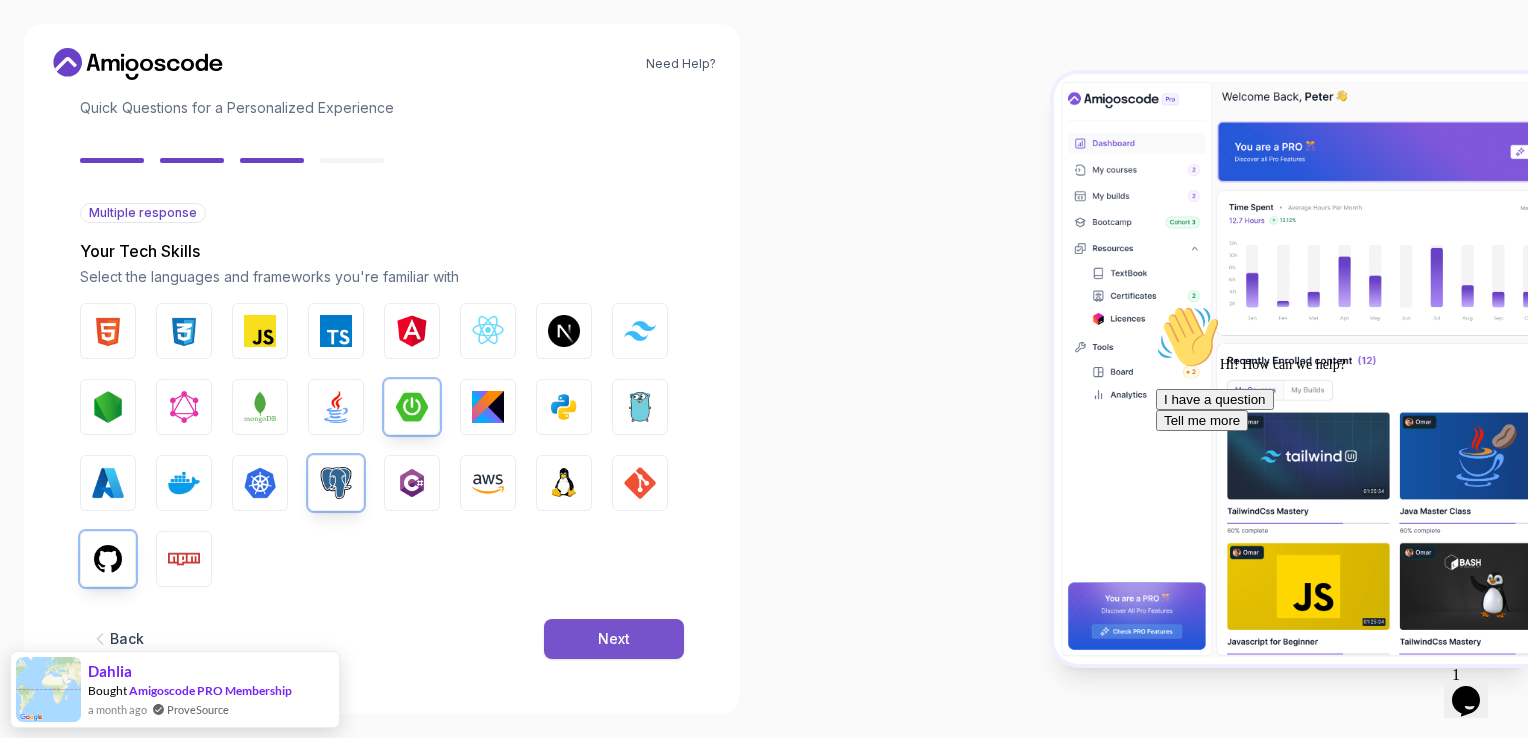 click on "Next" at bounding box center [614, 639] 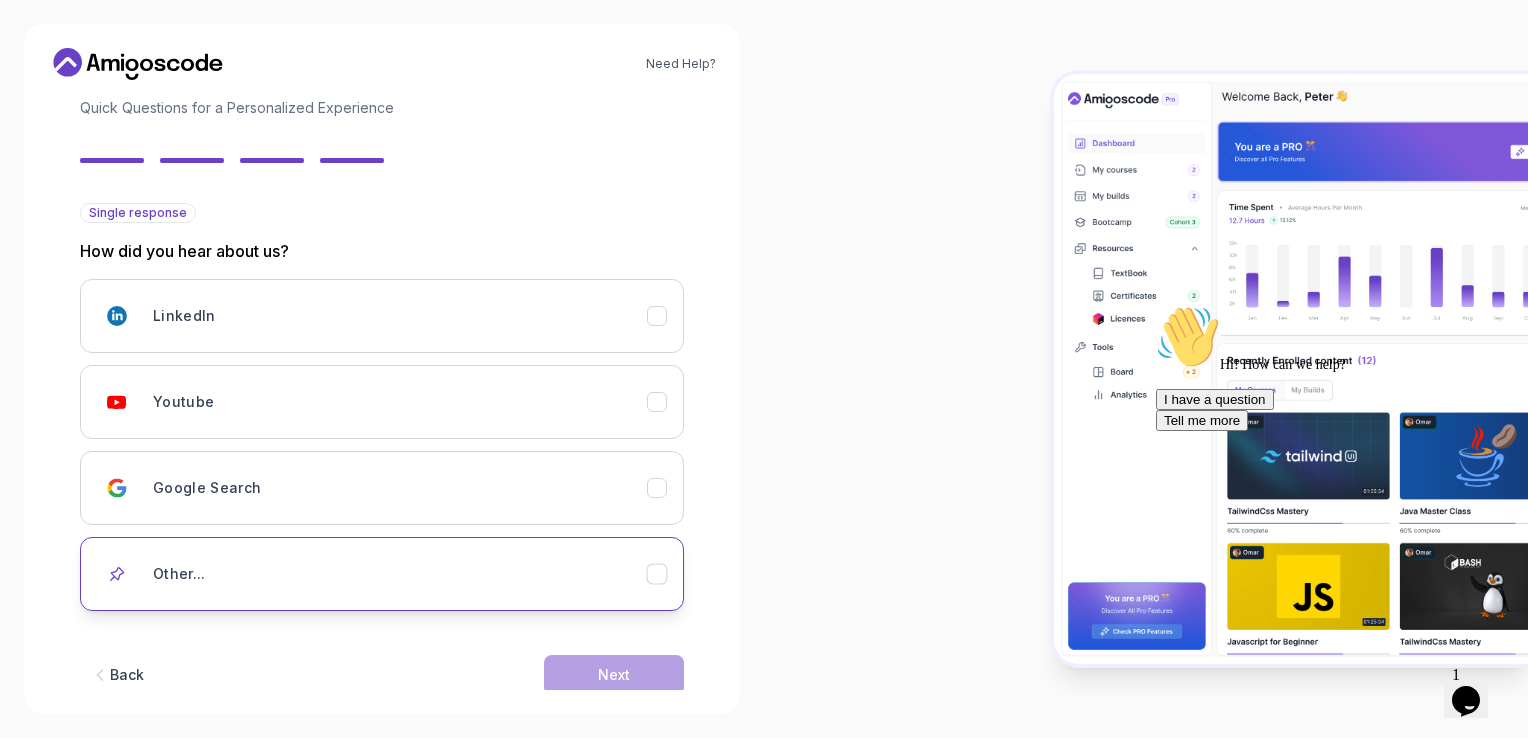 click on "Other..." at bounding box center [400, 574] 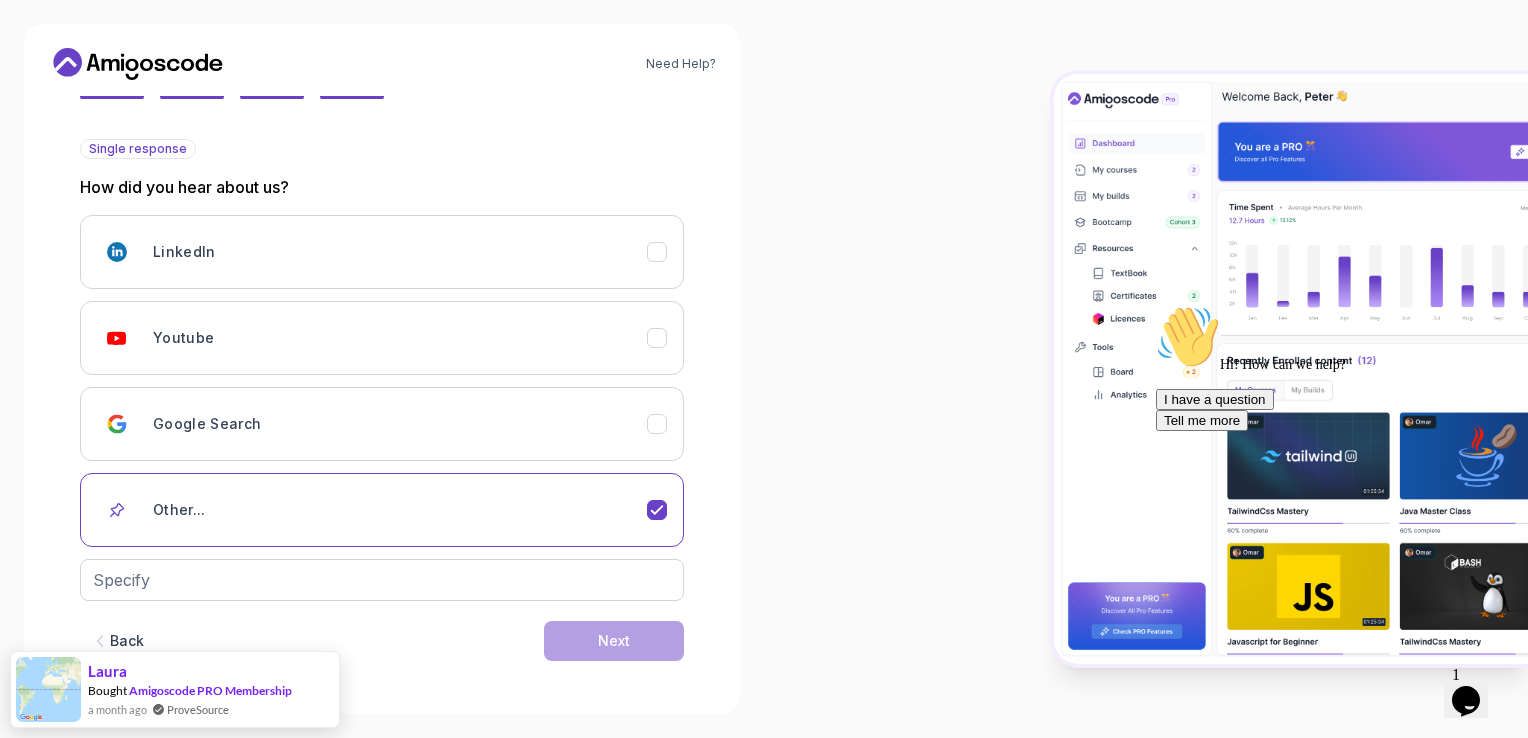 scroll, scrollTop: 199, scrollLeft: 0, axis: vertical 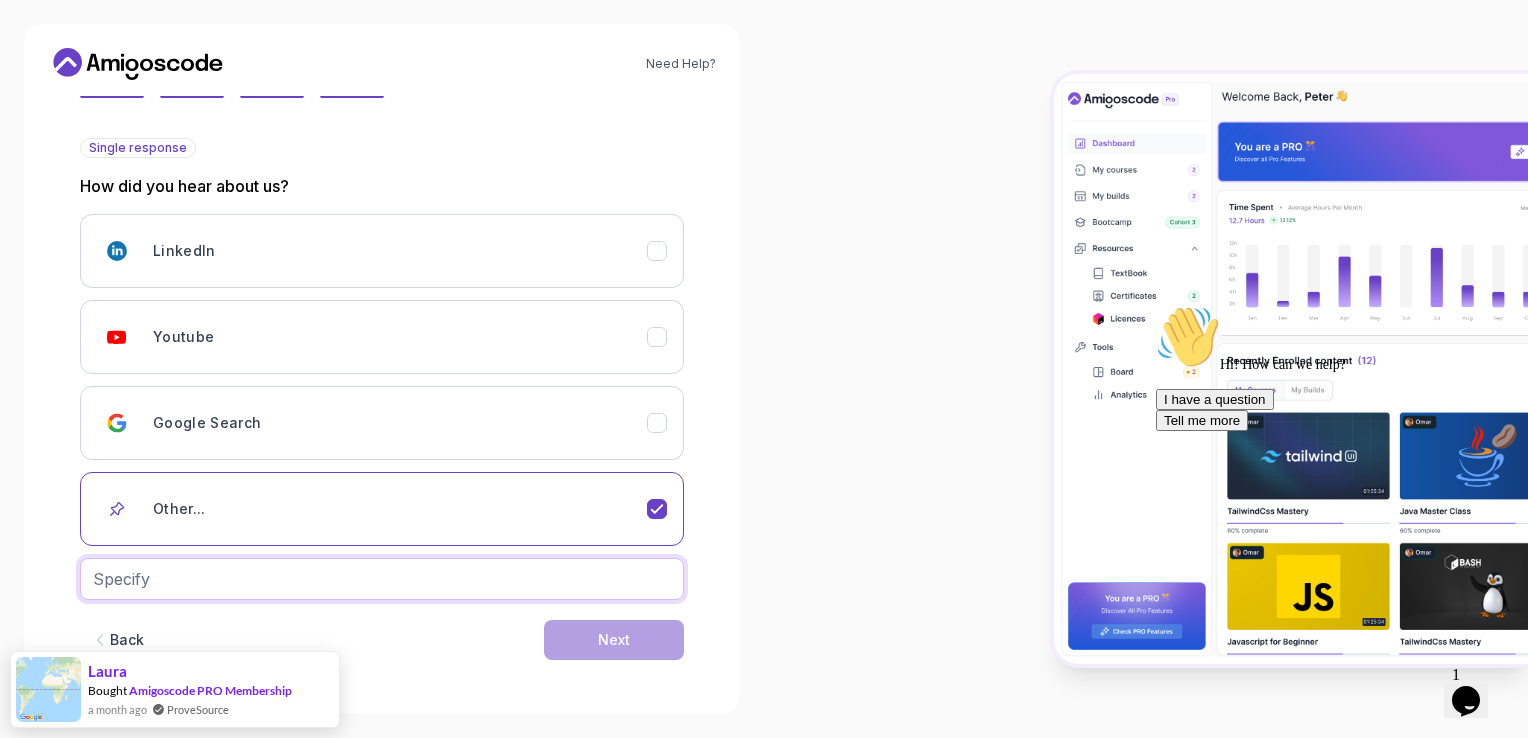 click at bounding box center (382, 579) 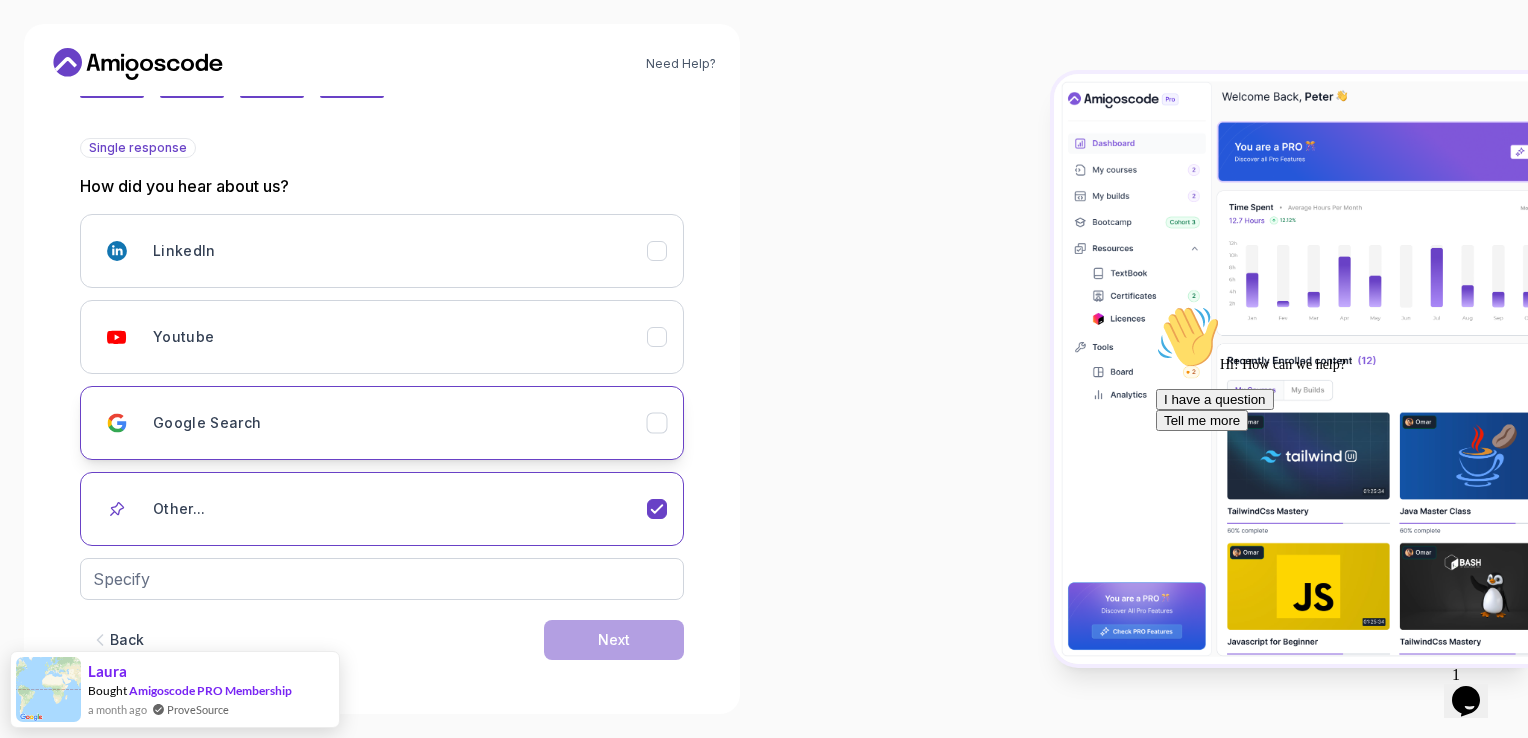 click on "Google Search" at bounding box center (382, 423) 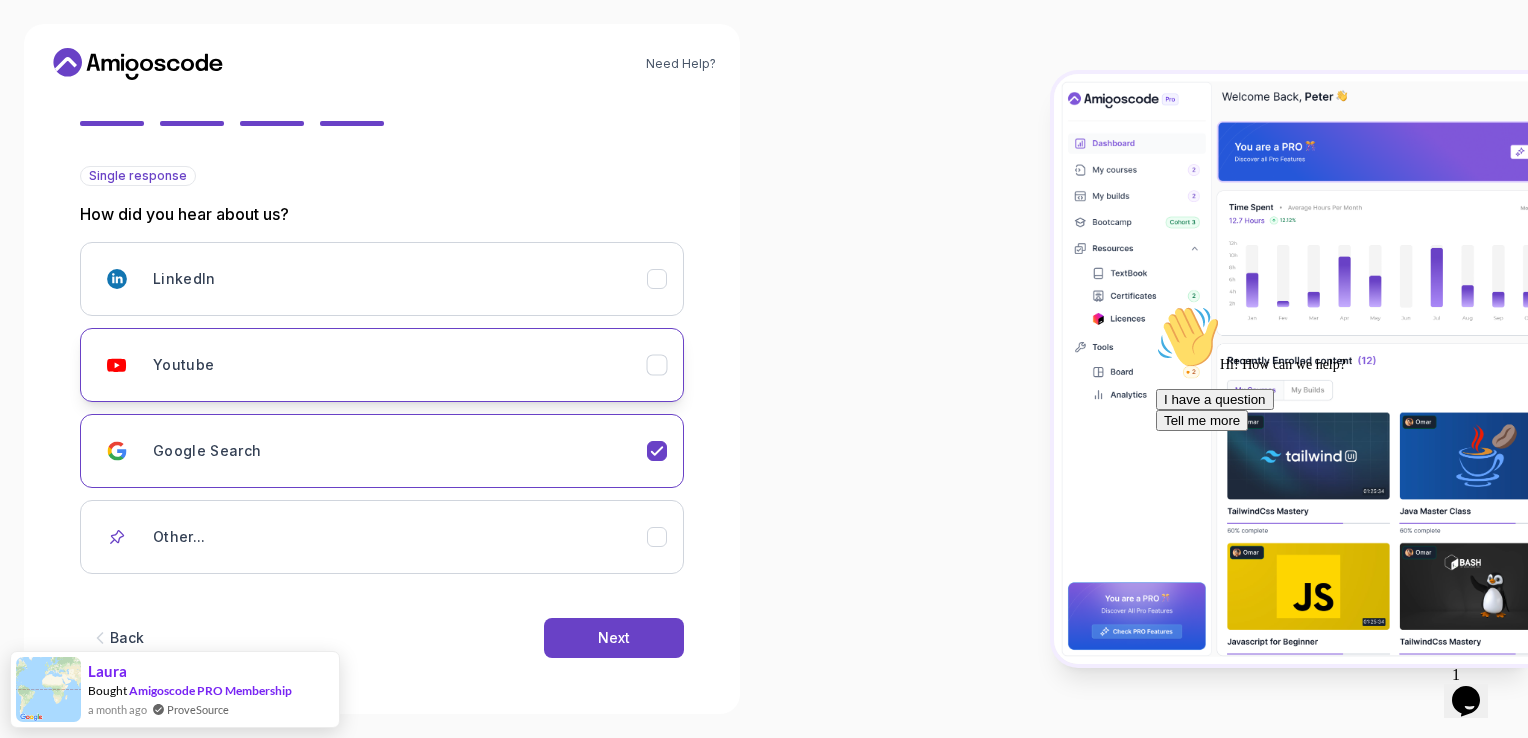scroll, scrollTop: 168, scrollLeft: 0, axis: vertical 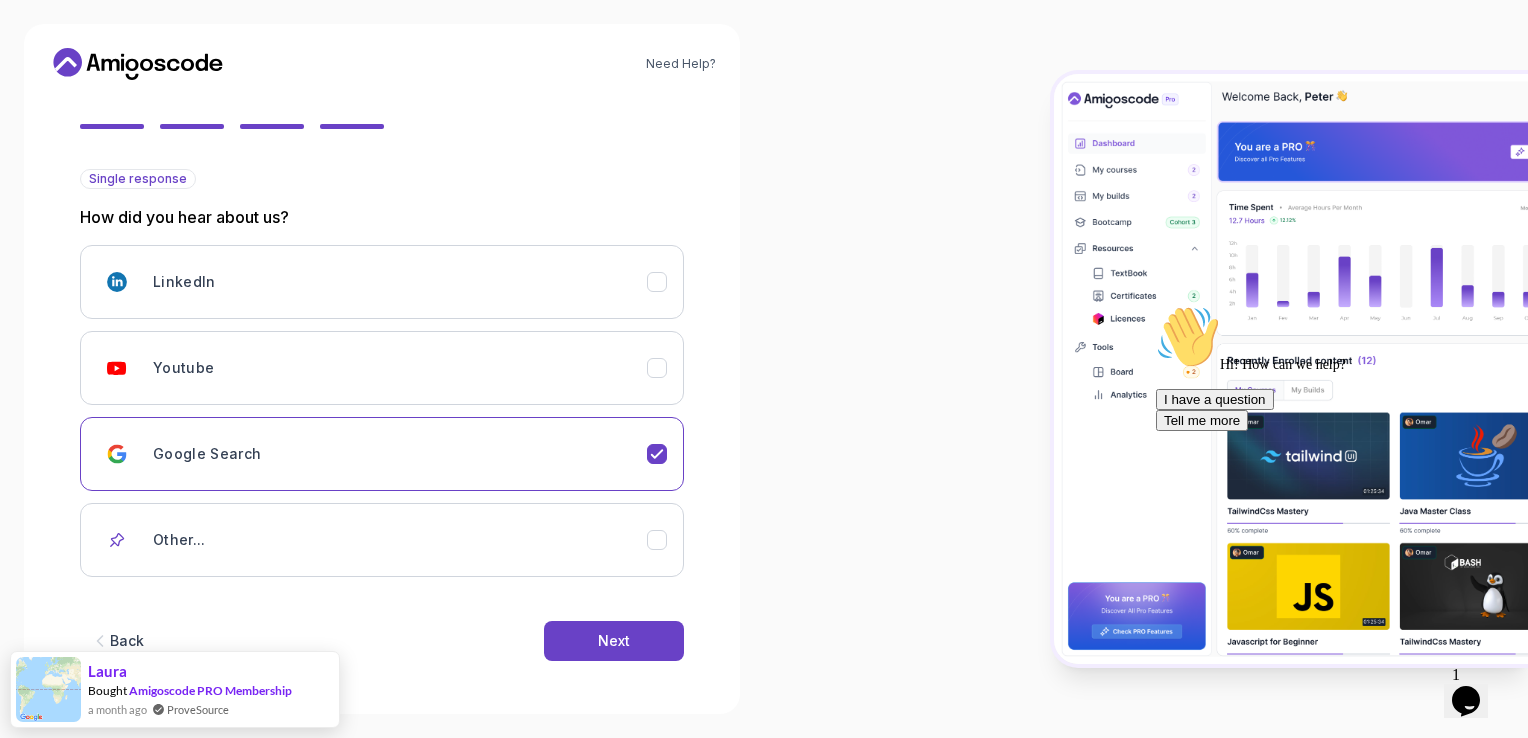 click on "2 Let's Get to Know You 1 Set Up Your Profile 2 Let's Get to Know You Getting to Know You Quick Questions for a Personalized Experience Single response How did you hear about us? LinkedIn Youtube Google Search Other... Back Next" at bounding box center (382, 393) 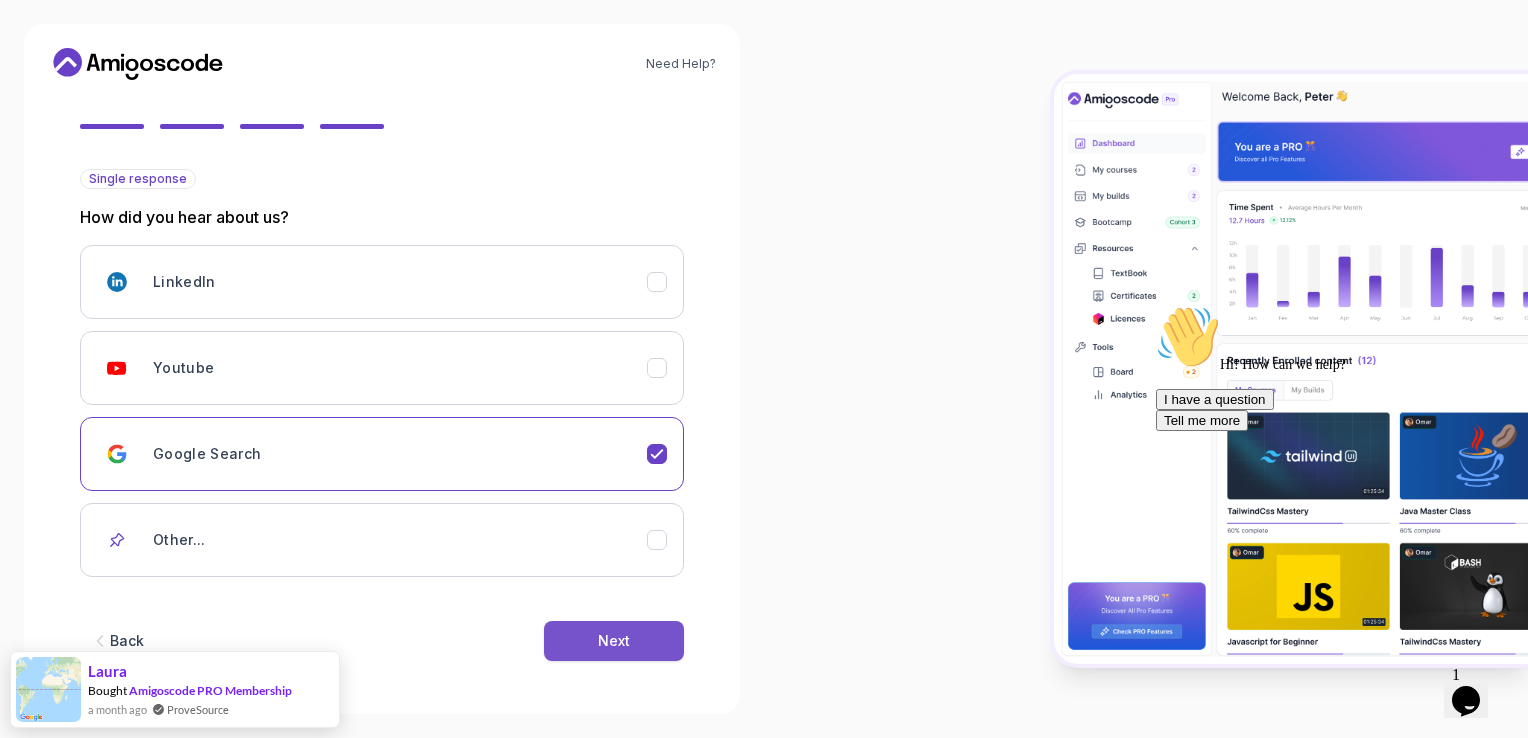 click on "Next" at bounding box center (614, 641) 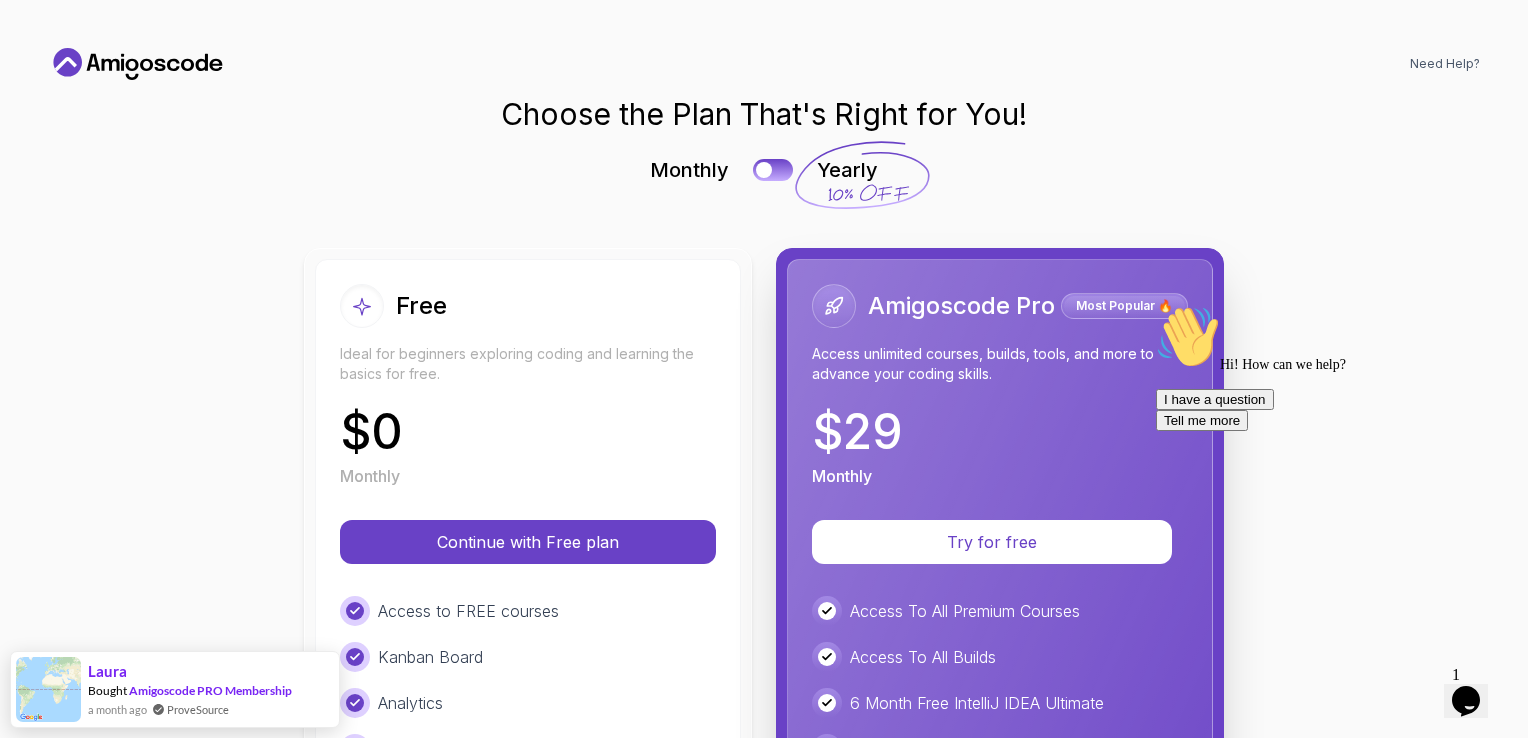 scroll, scrollTop: 0, scrollLeft: 0, axis: both 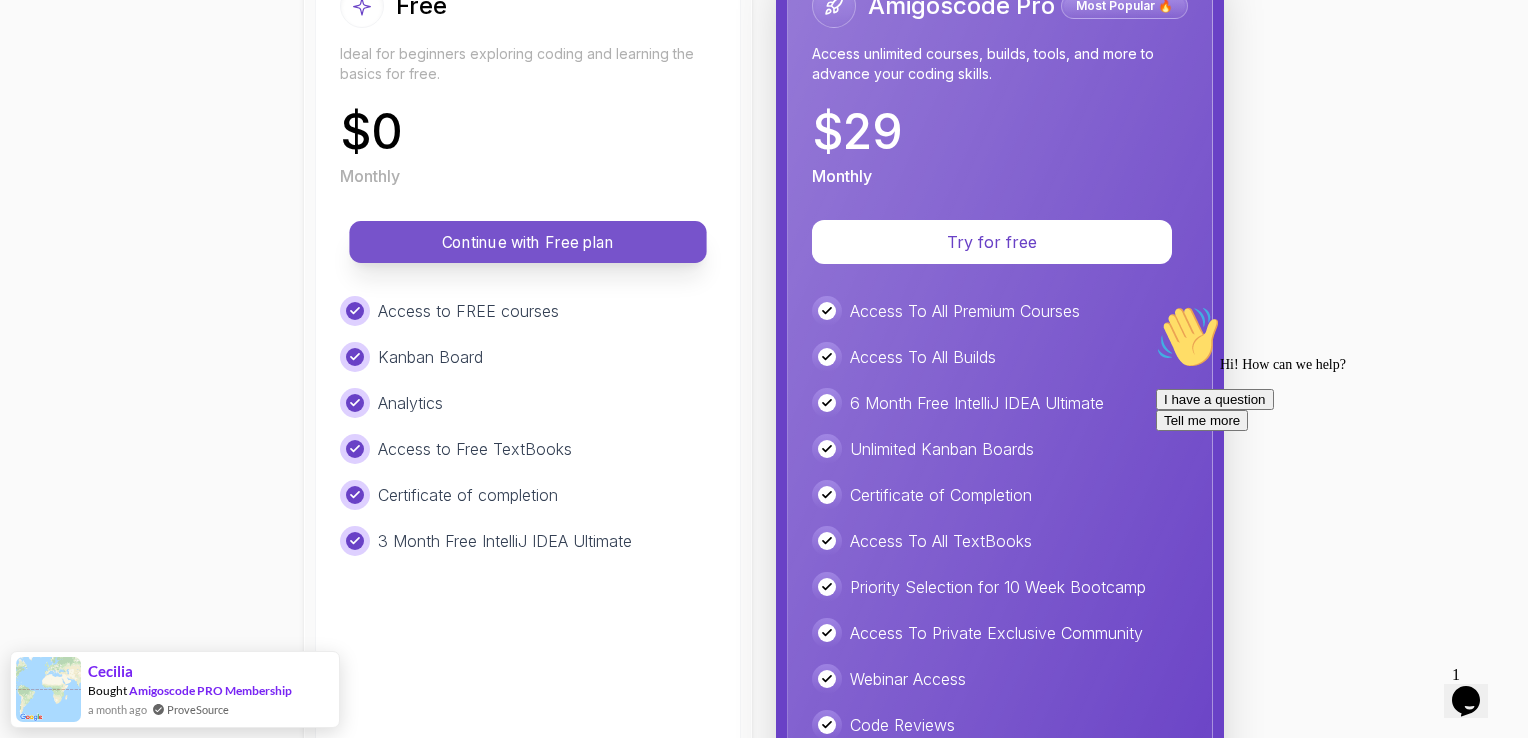 click on "Continue with Free plan" at bounding box center [527, 242] 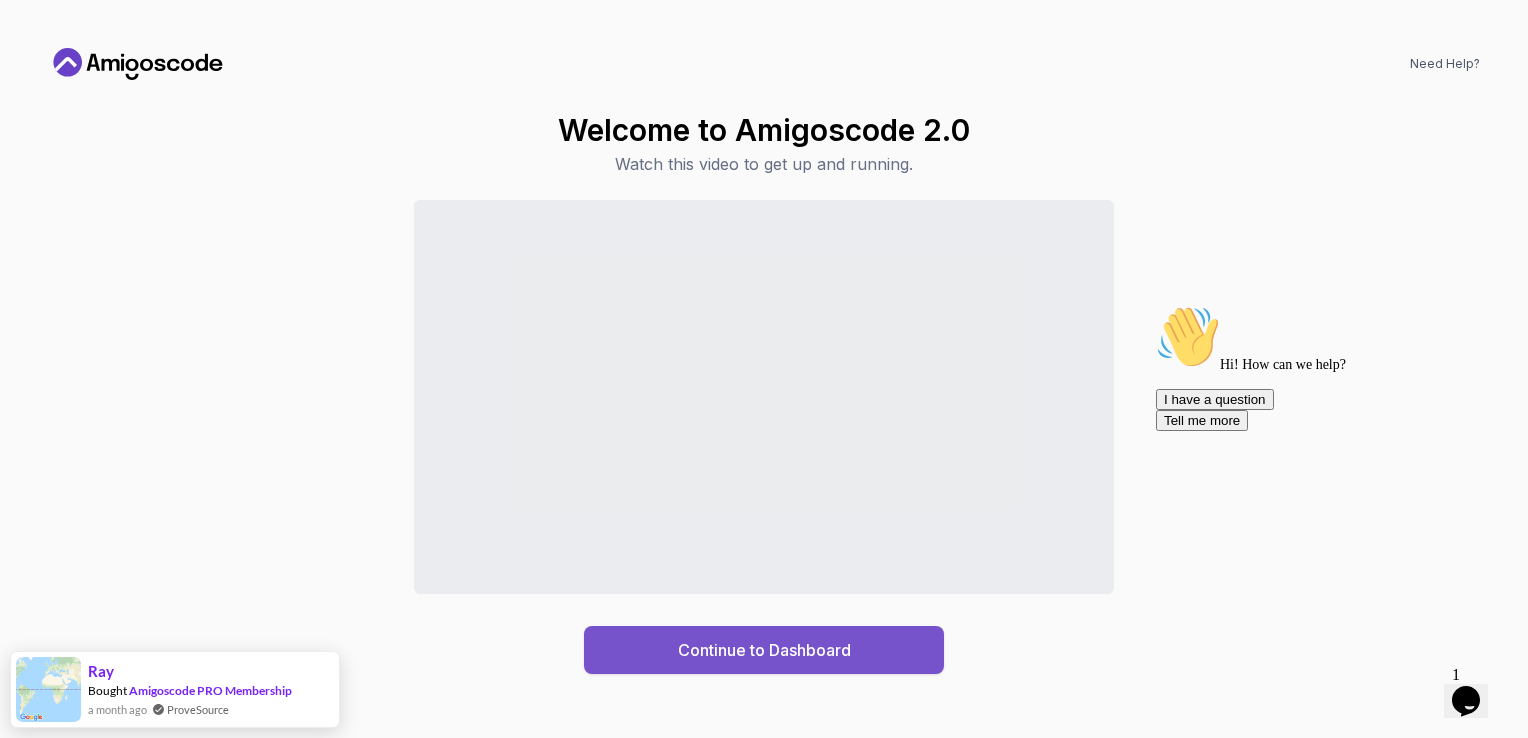 click on "Continue to Dashboard" at bounding box center [764, 650] 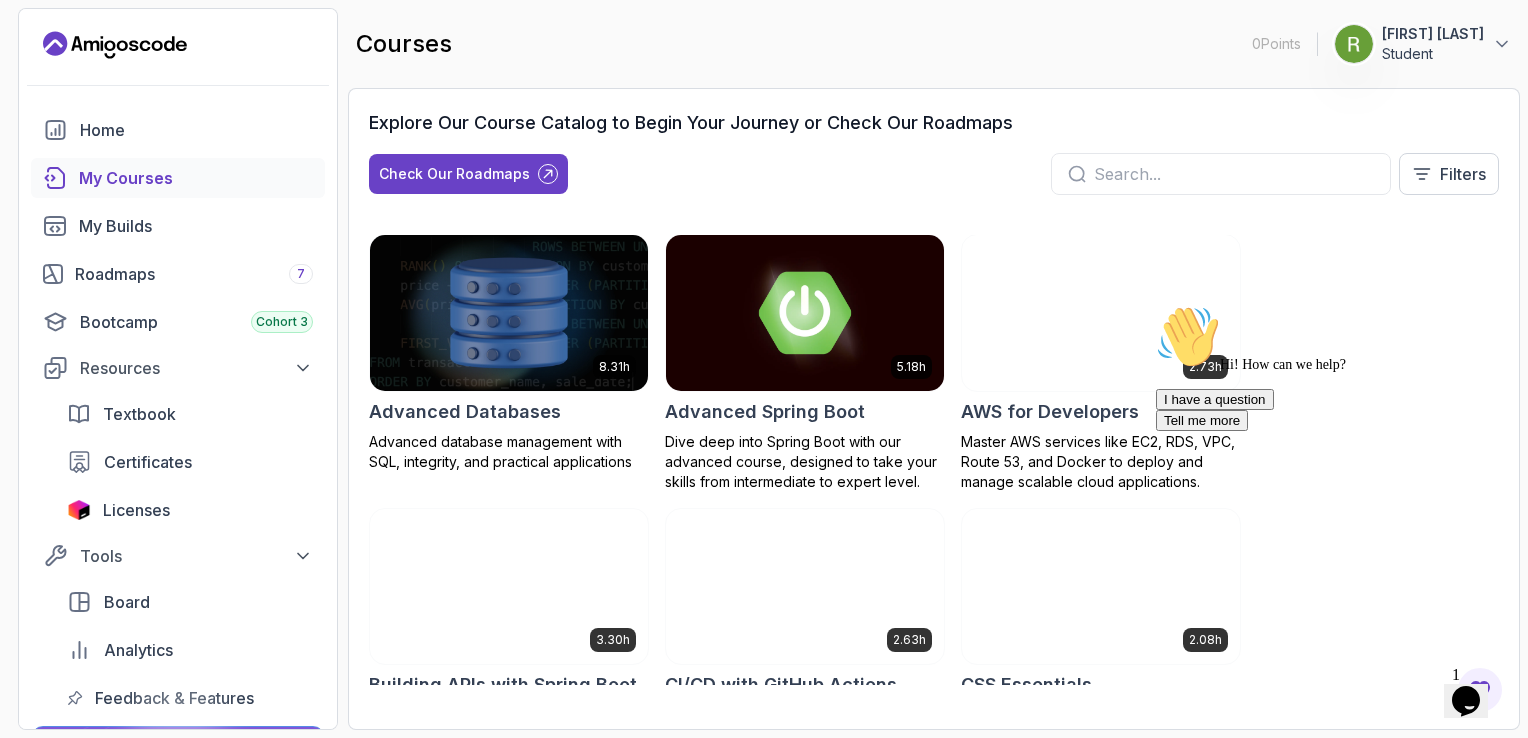 scroll, scrollTop: 0, scrollLeft: 0, axis: both 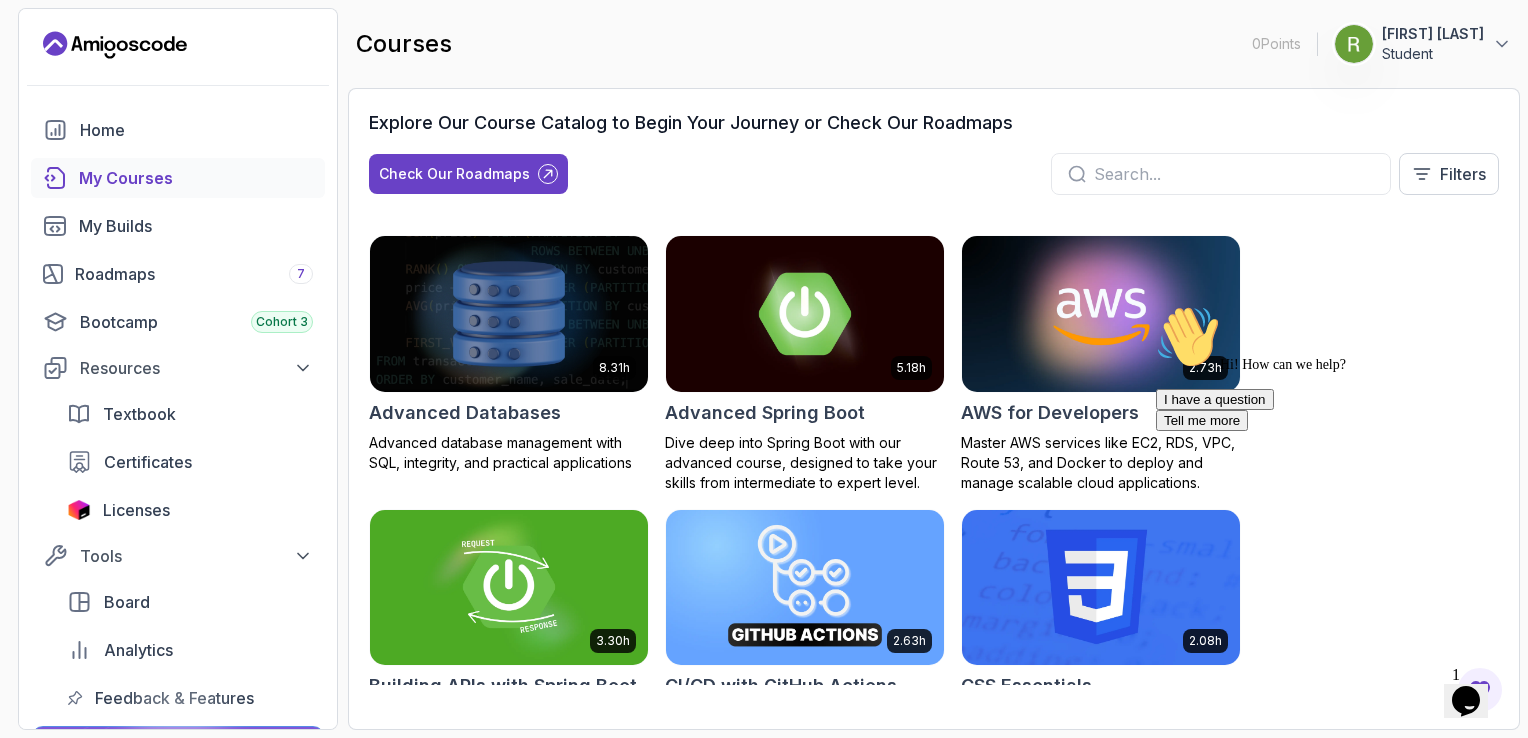 click at bounding box center [1234, 174] 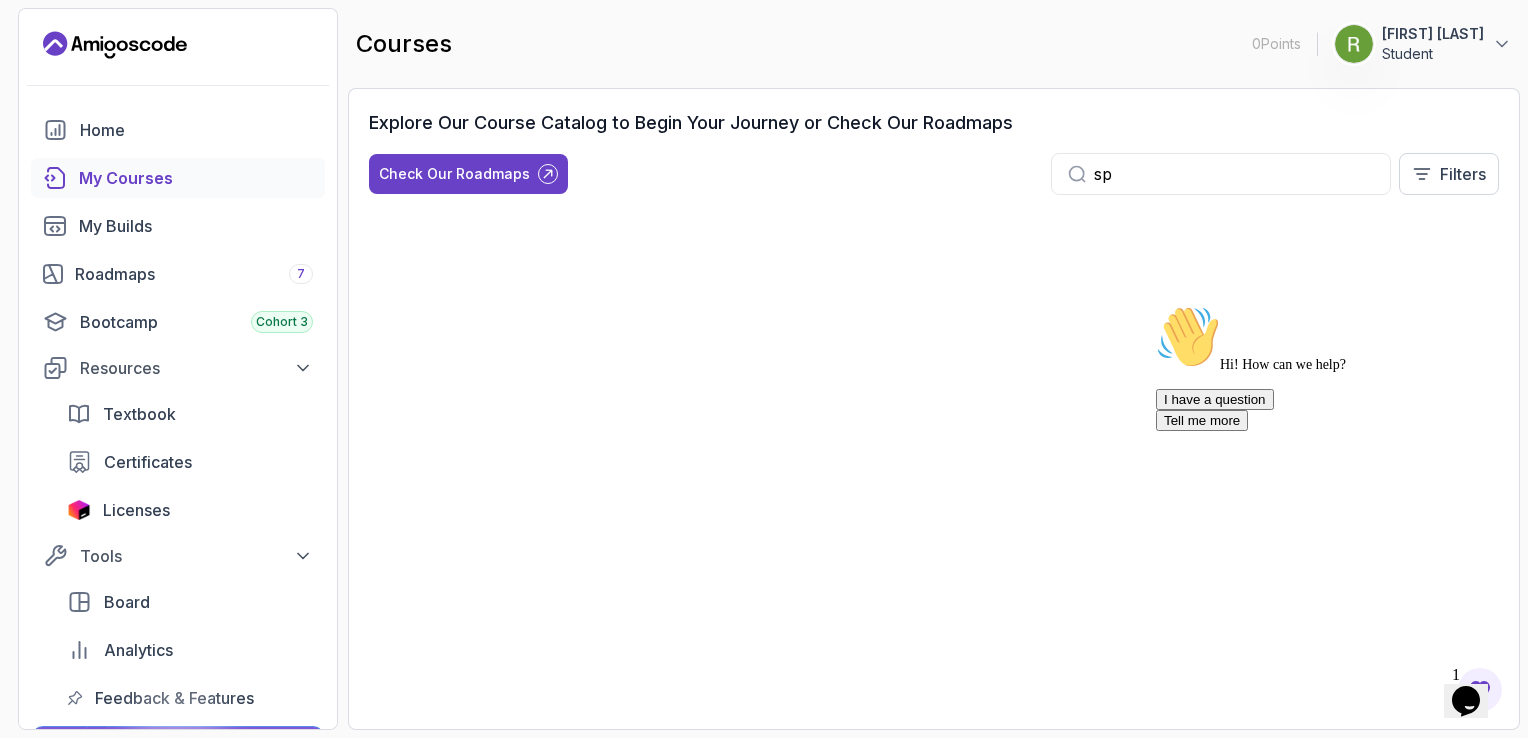 type on "s" 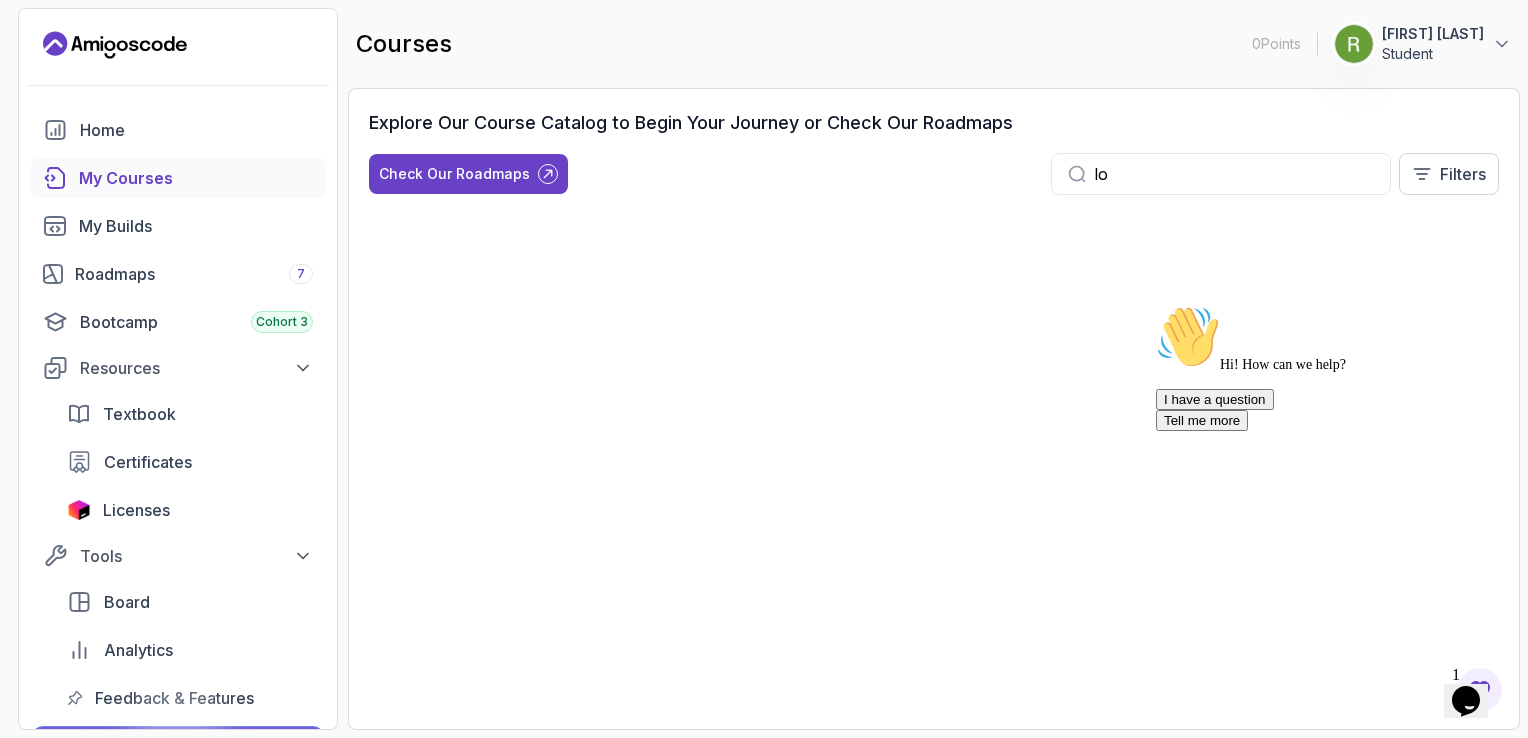 type on "l" 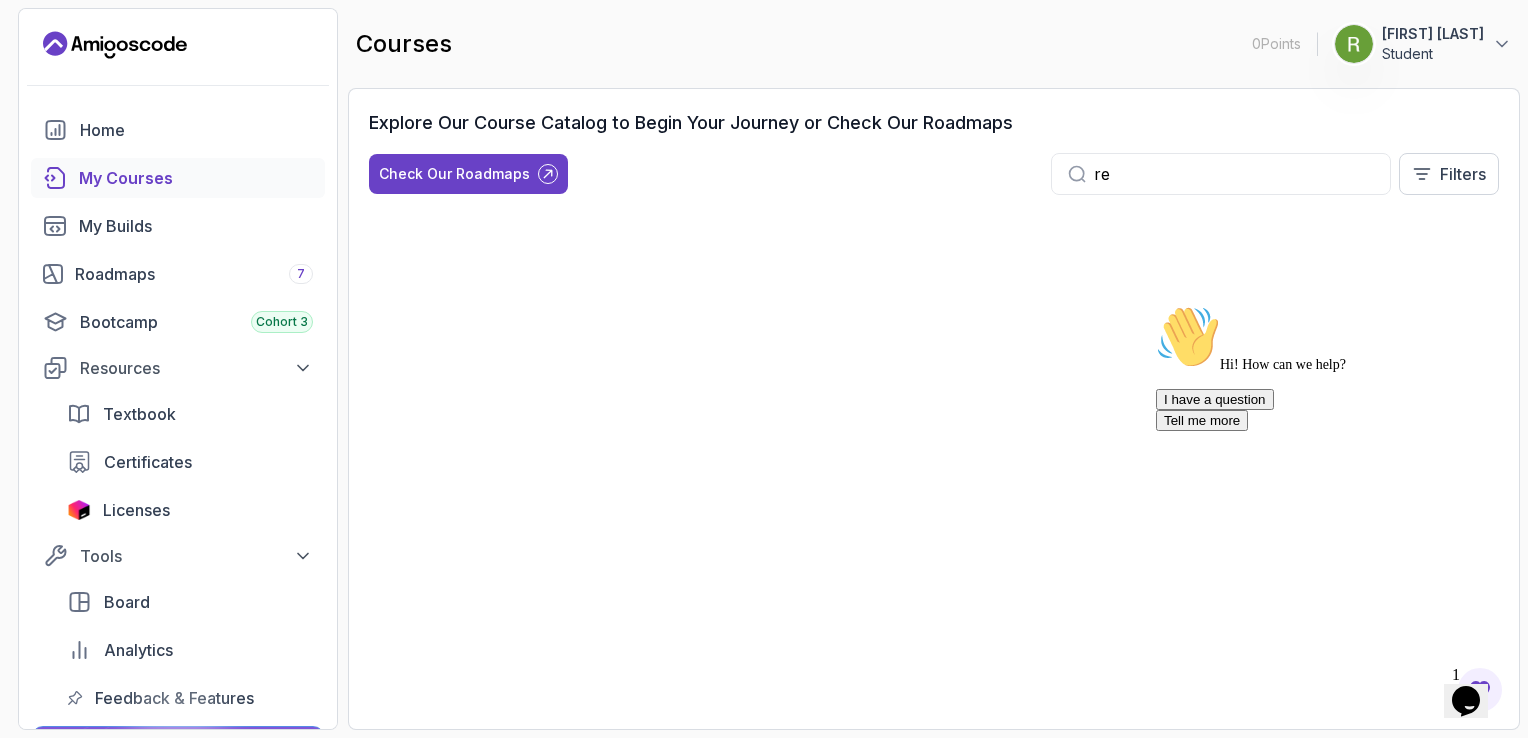 type on "r" 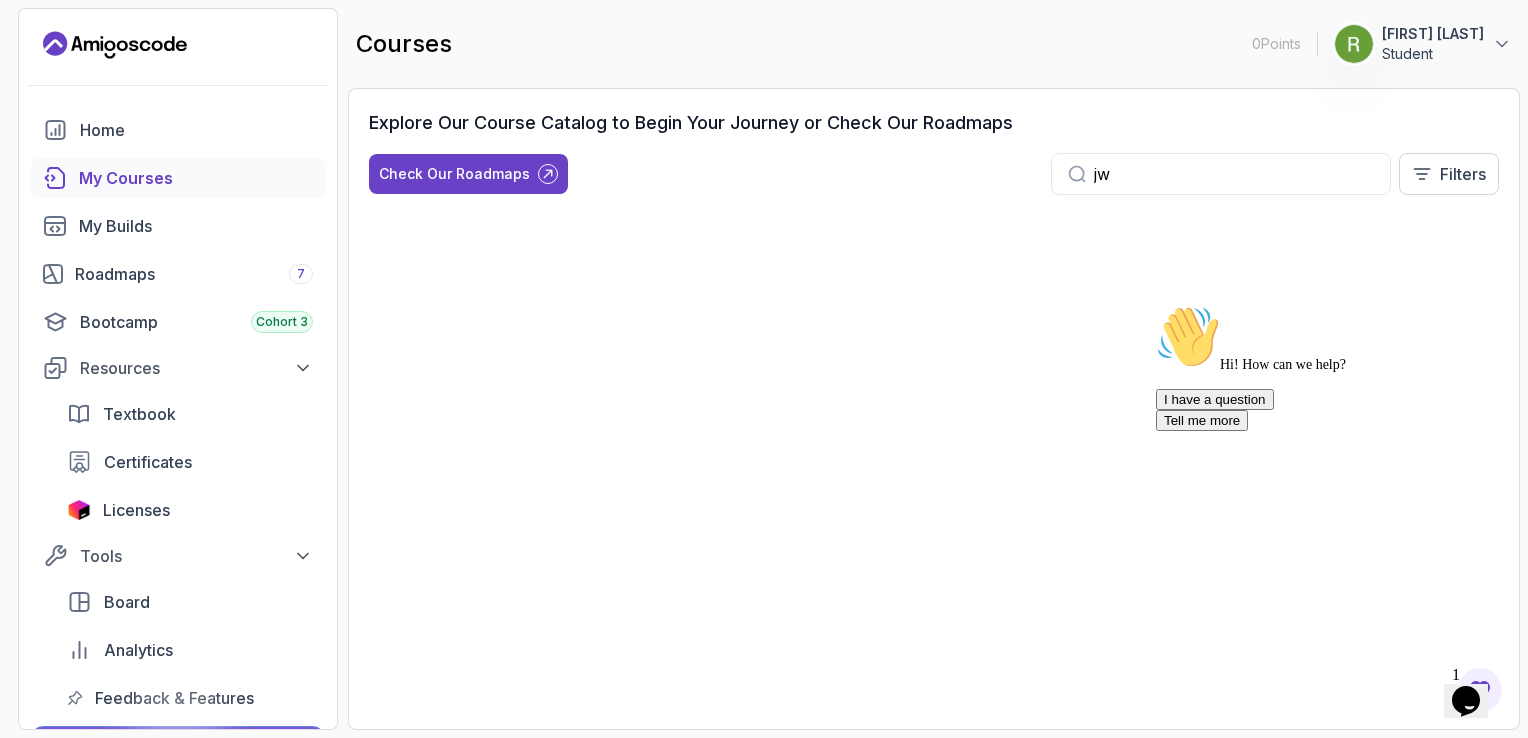 type on "j" 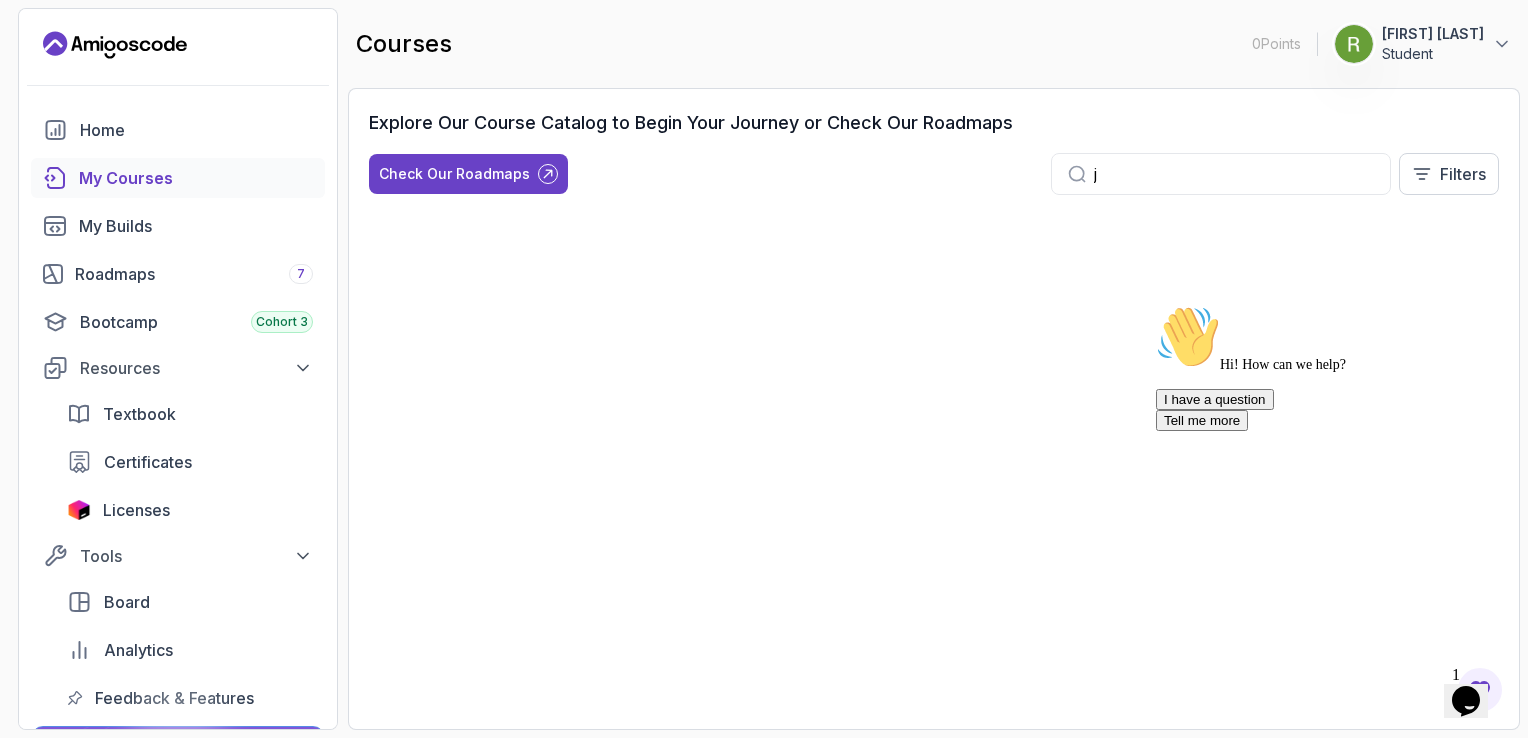 type 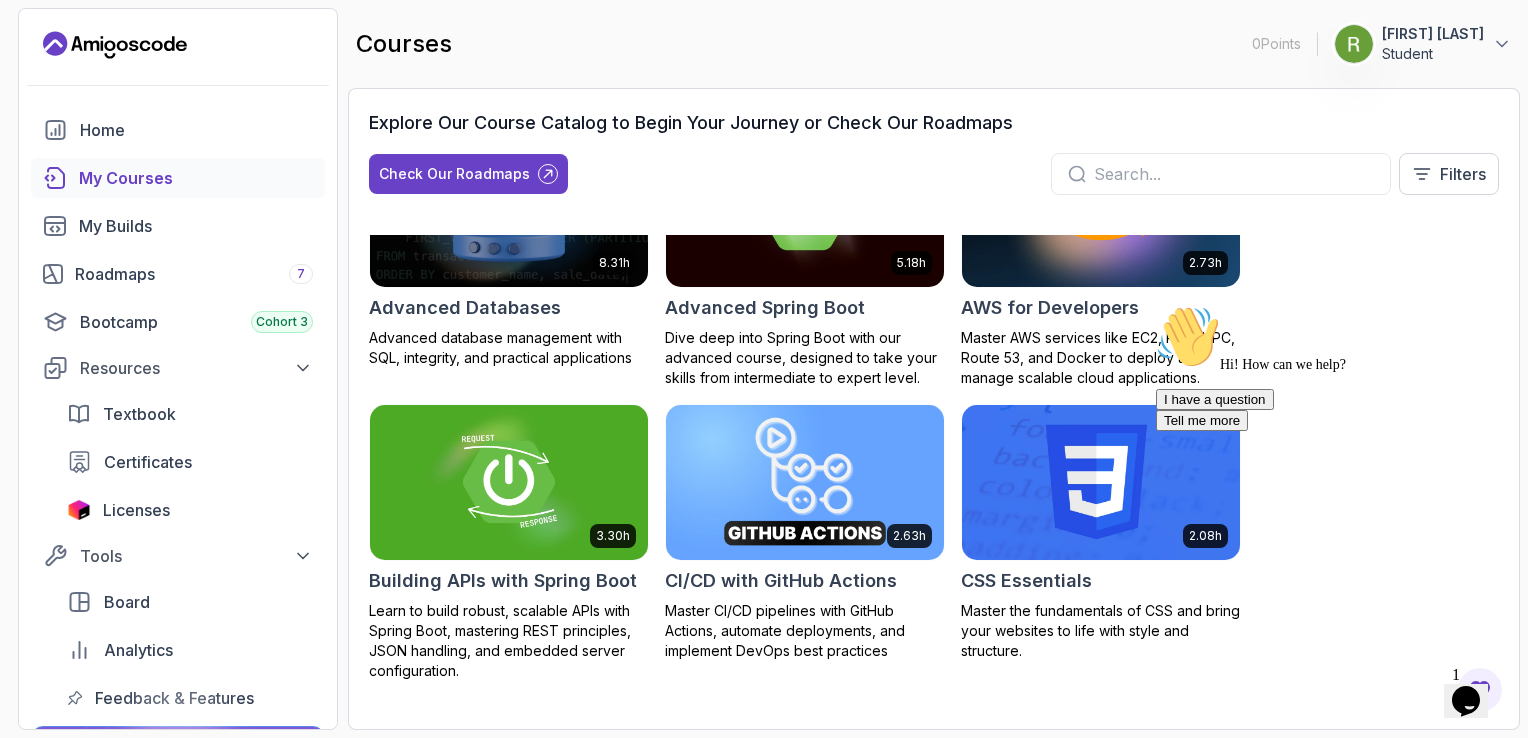 scroll, scrollTop: 300, scrollLeft: 0, axis: vertical 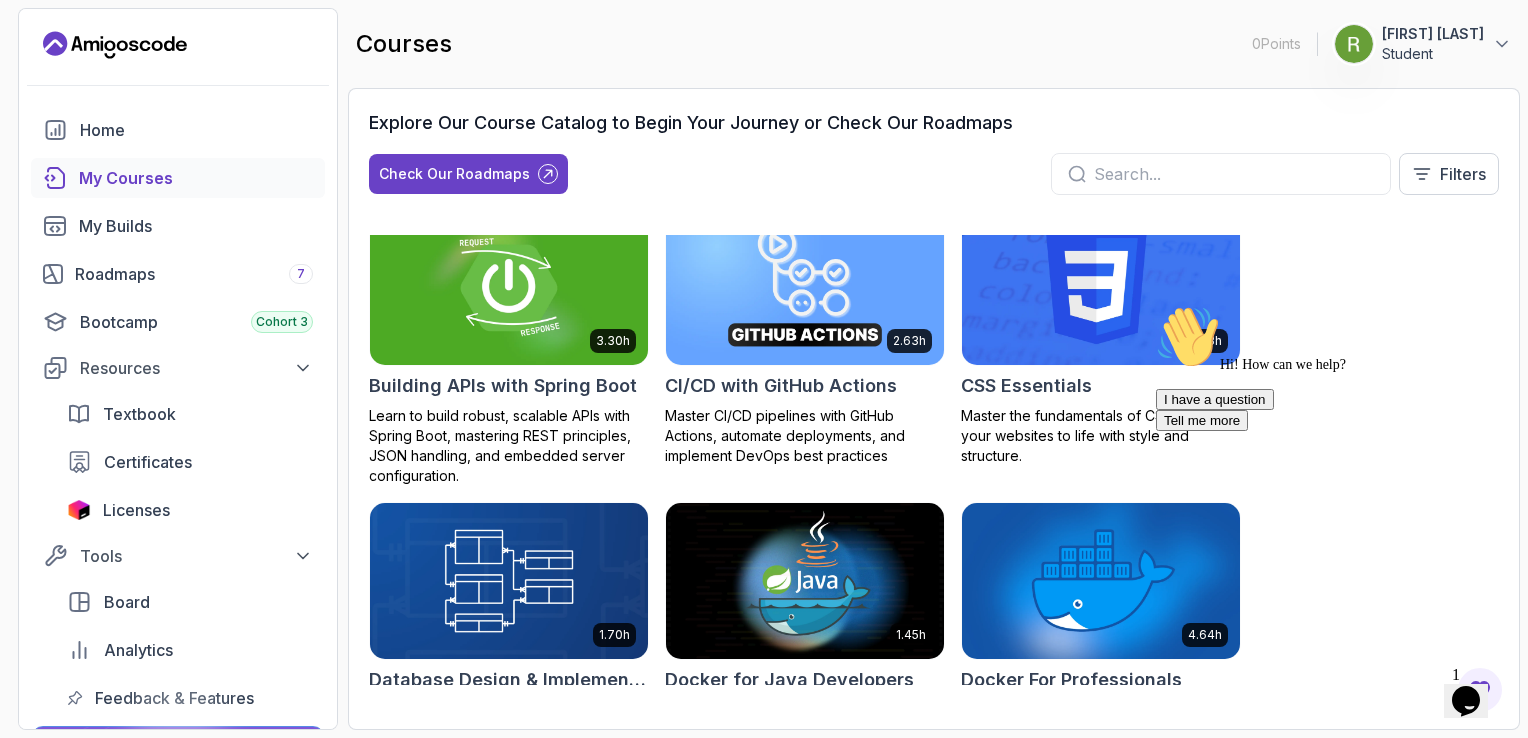 click at bounding box center [509, 287] 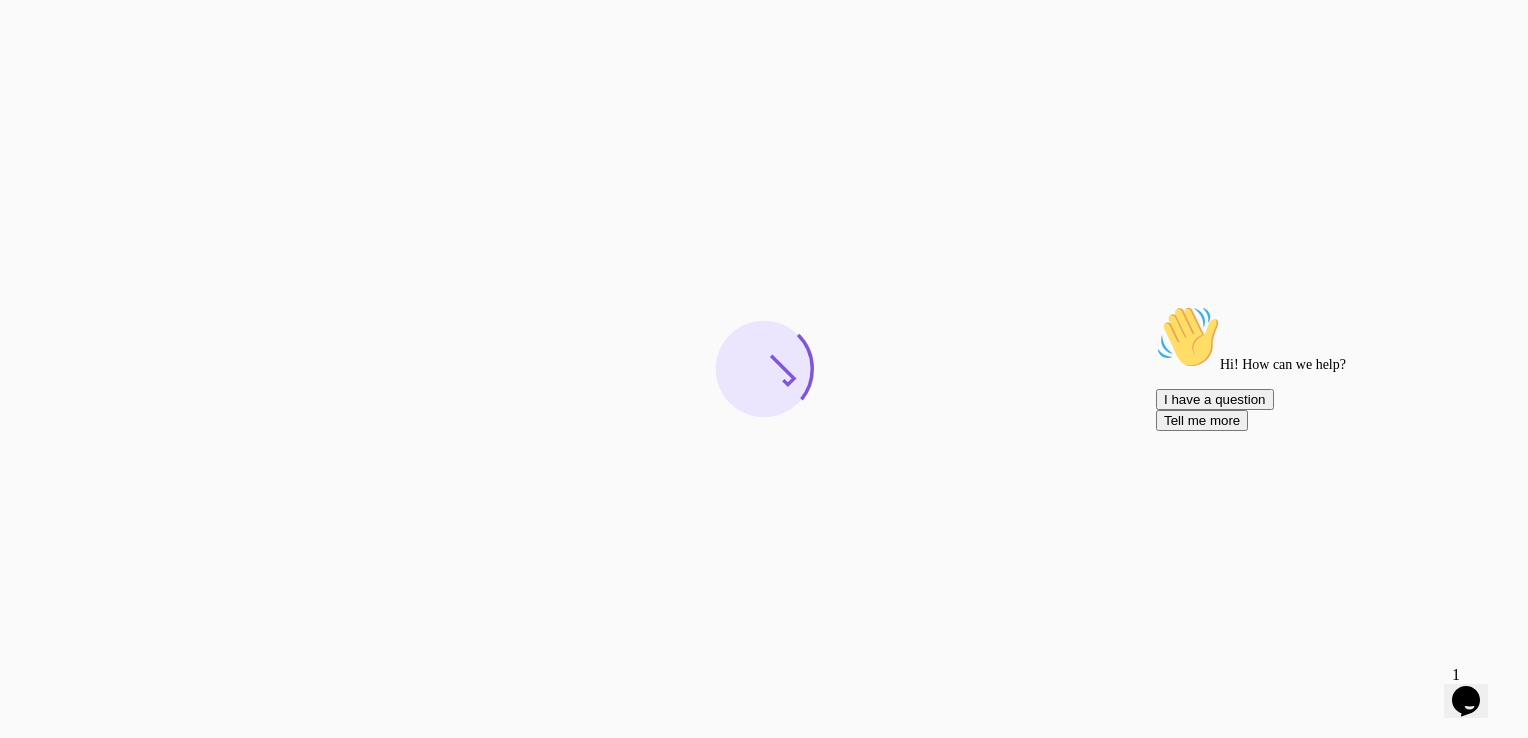 click at bounding box center (1156, 305) 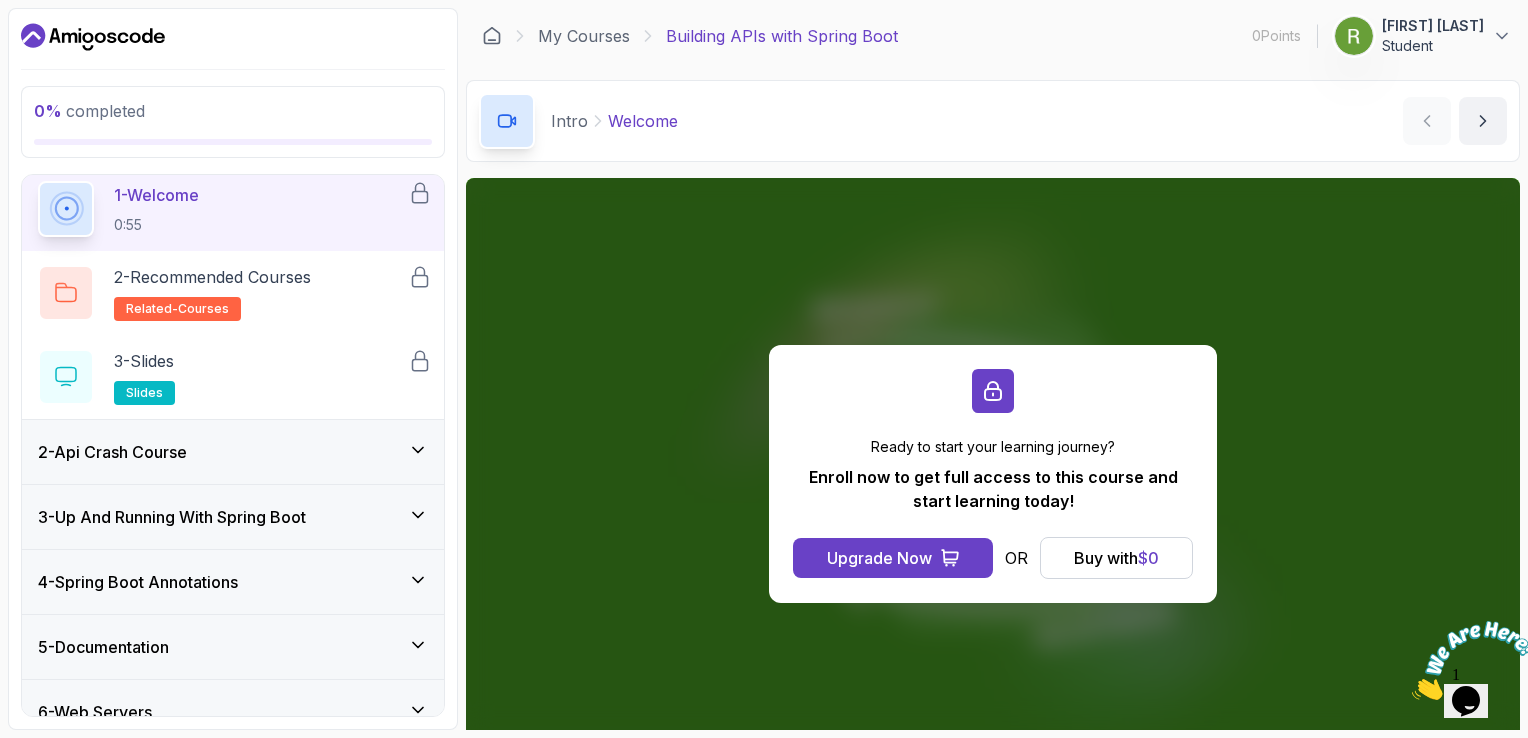 scroll, scrollTop: 0, scrollLeft: 0, axis: both 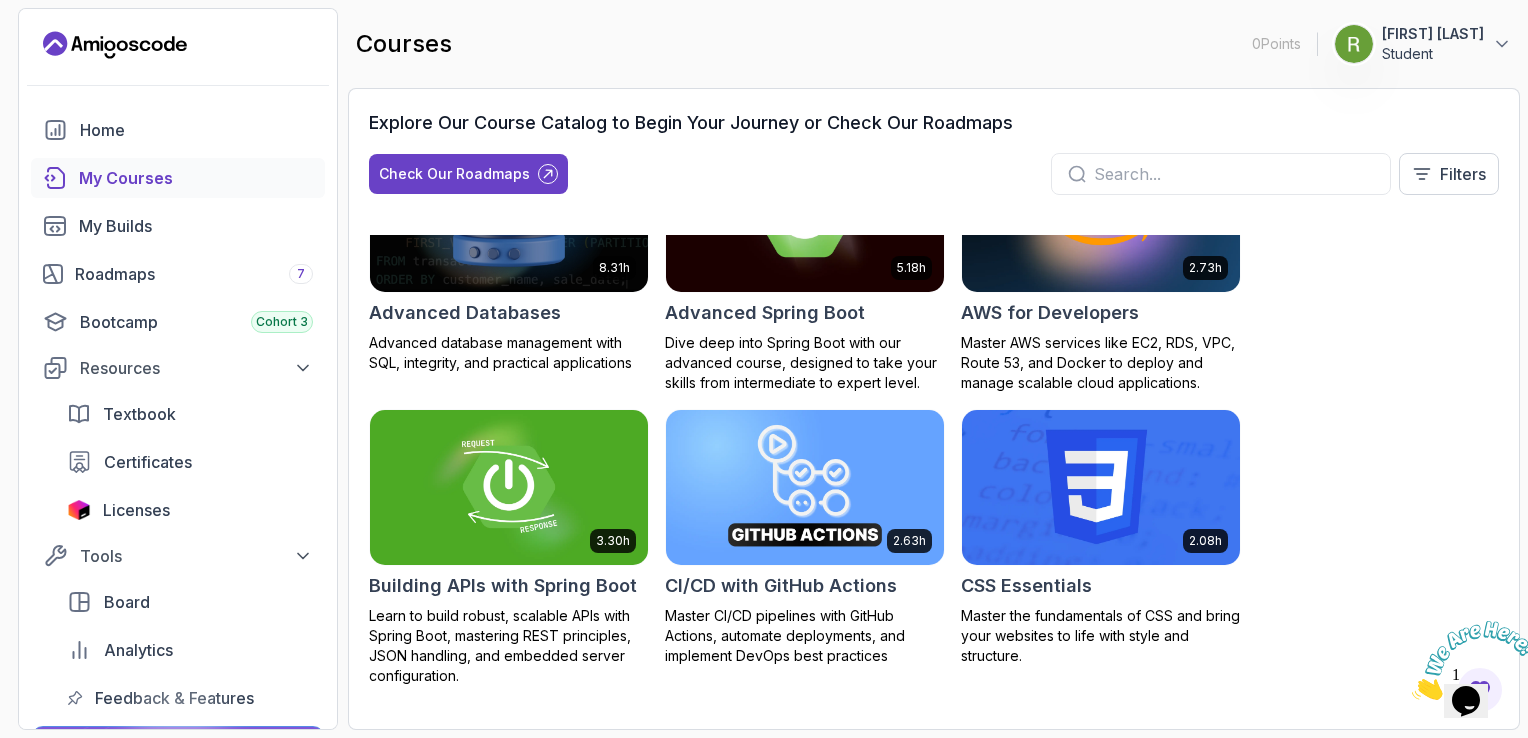 click on "Advanced Spring Boot" at bounding box center (765, 313) 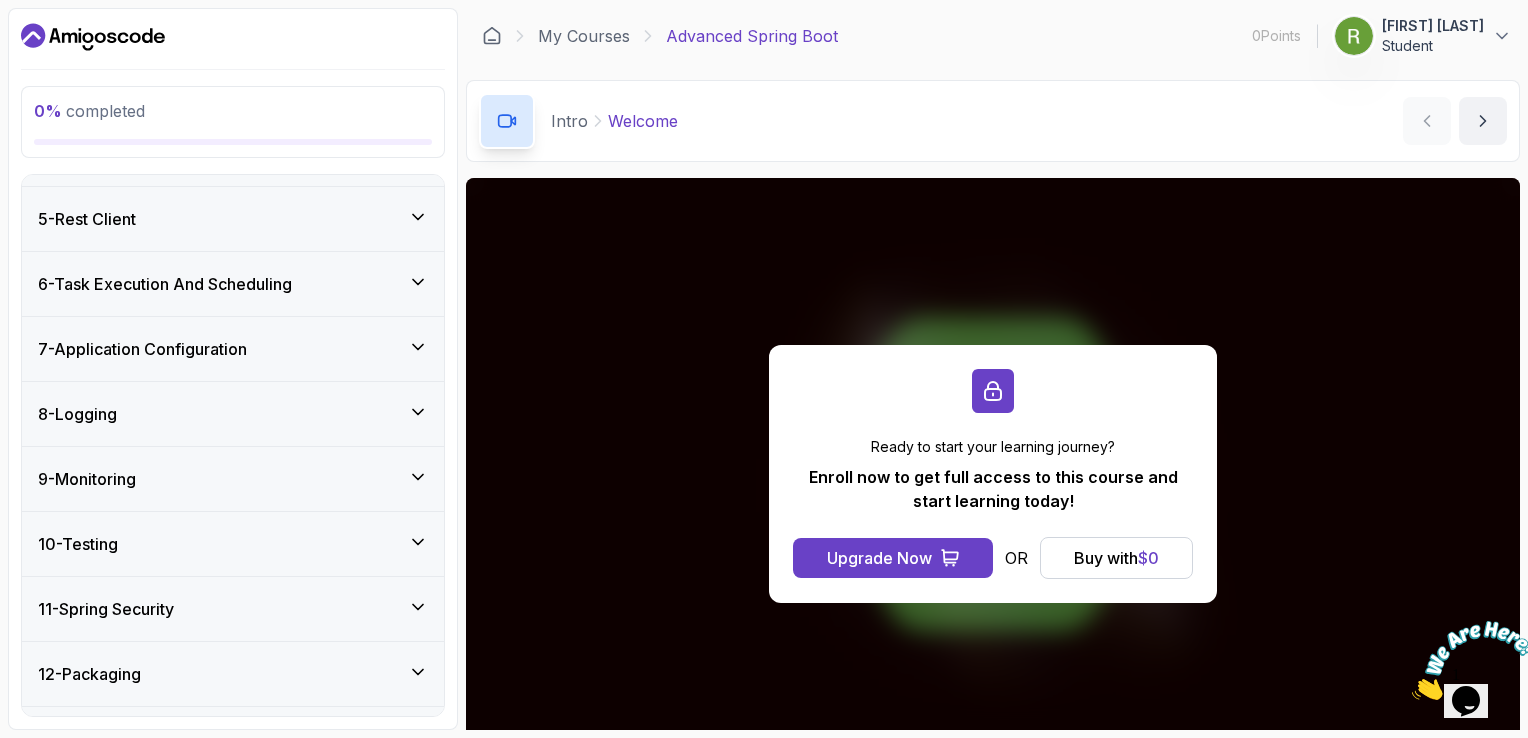 scroll, scrollTop: 550, scrollLeft: 0, axis: vertical 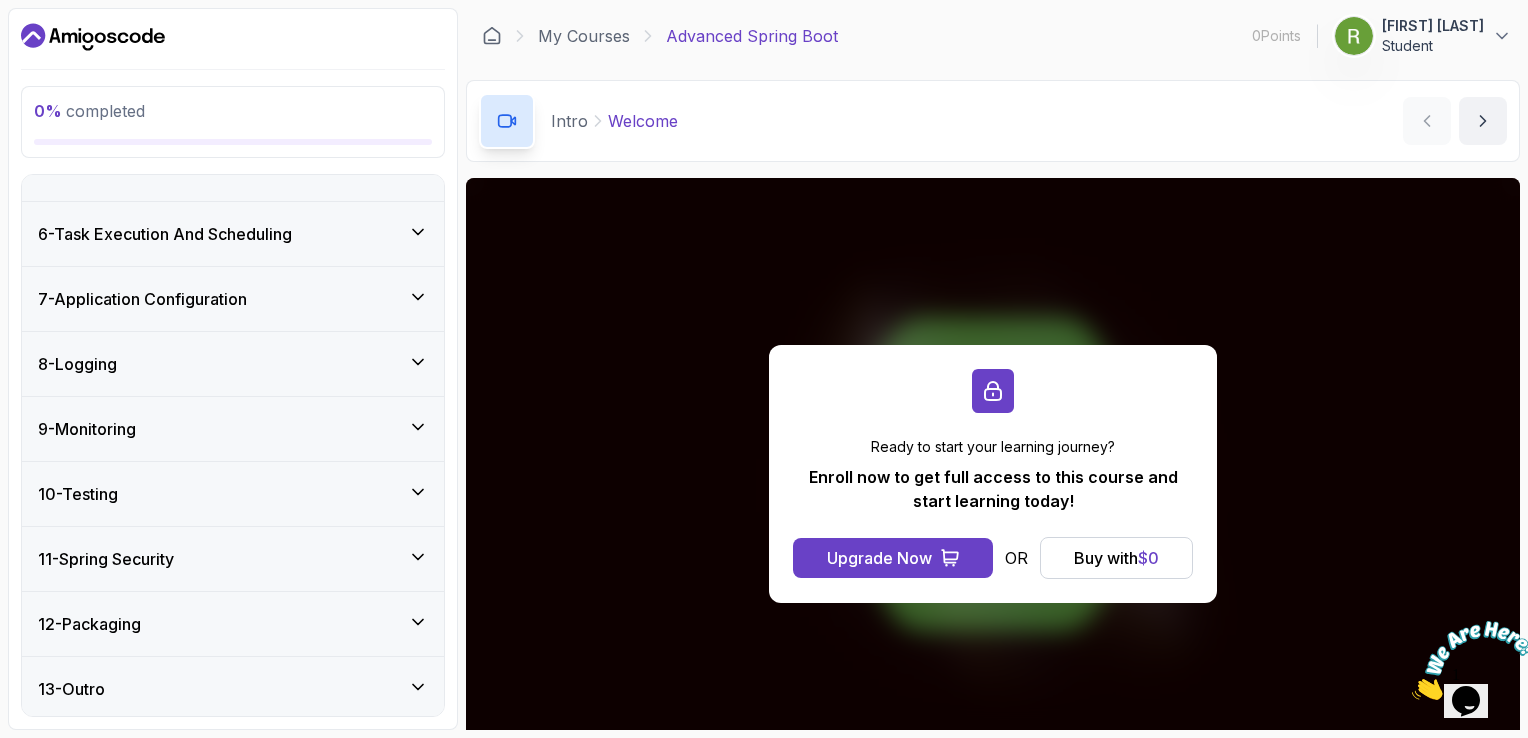click on "8  -  Logging" at bounding box center [233, 364] 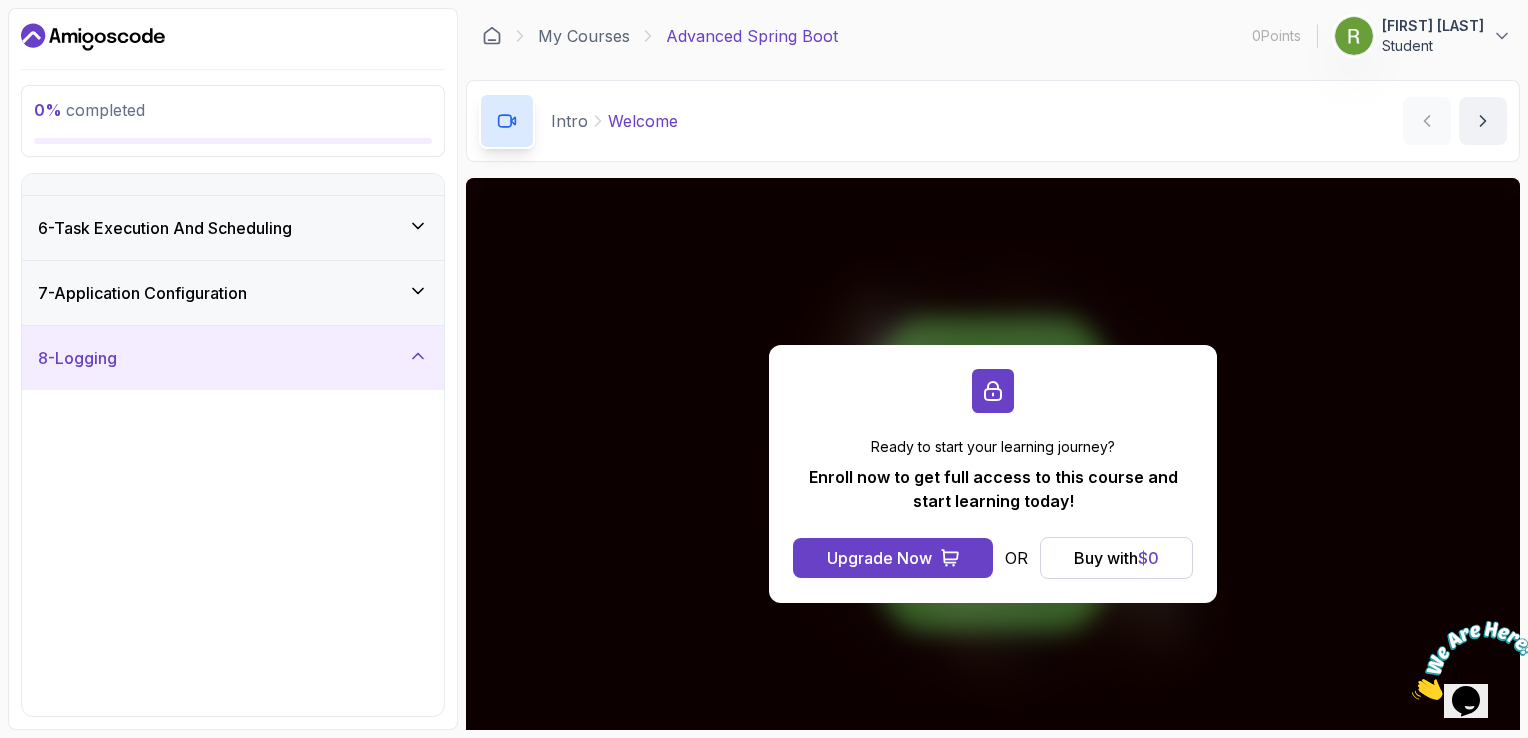 scroll, scrollTop: 298, scrollLeft: 0, axis: vertical 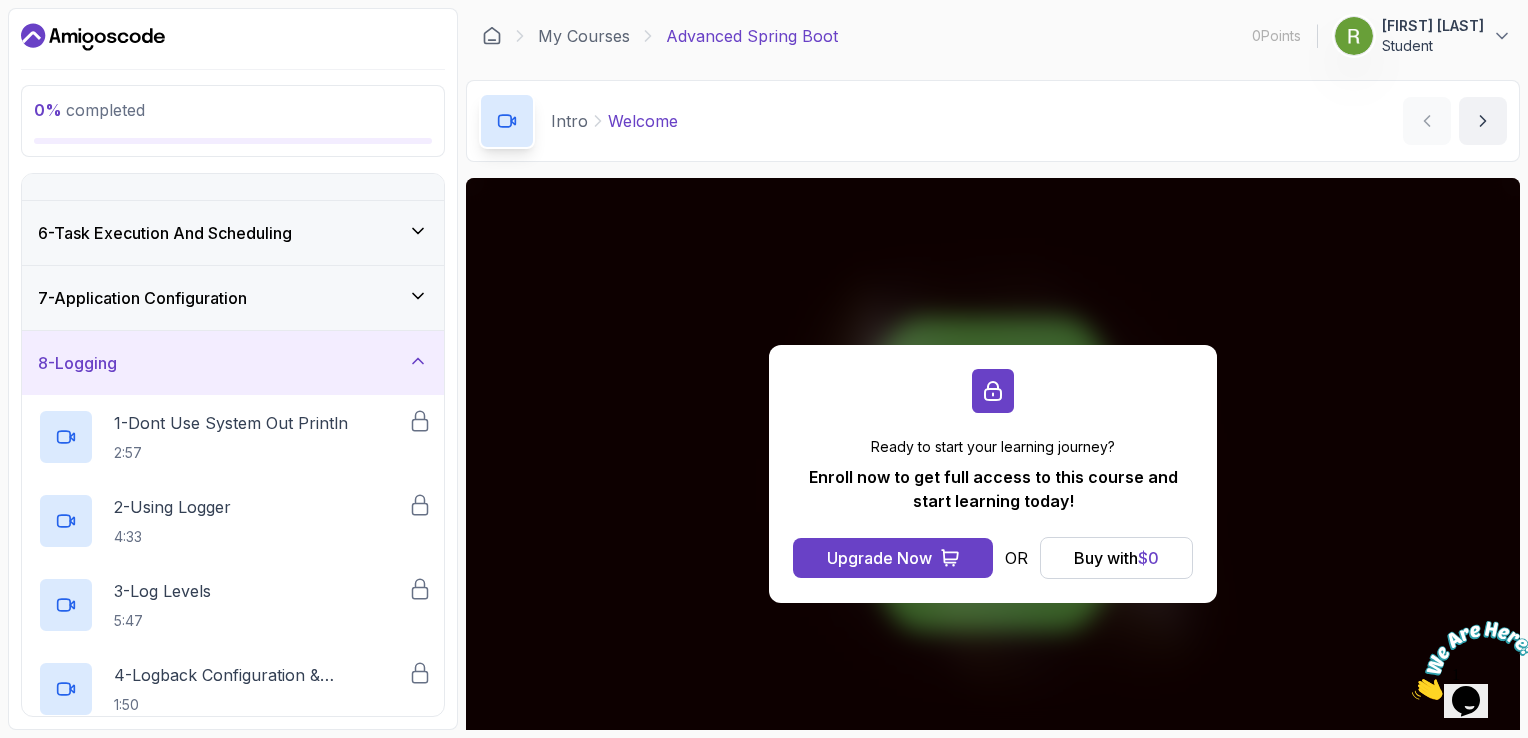 click on "8  -  Logging" at bounding box center (233, 363) 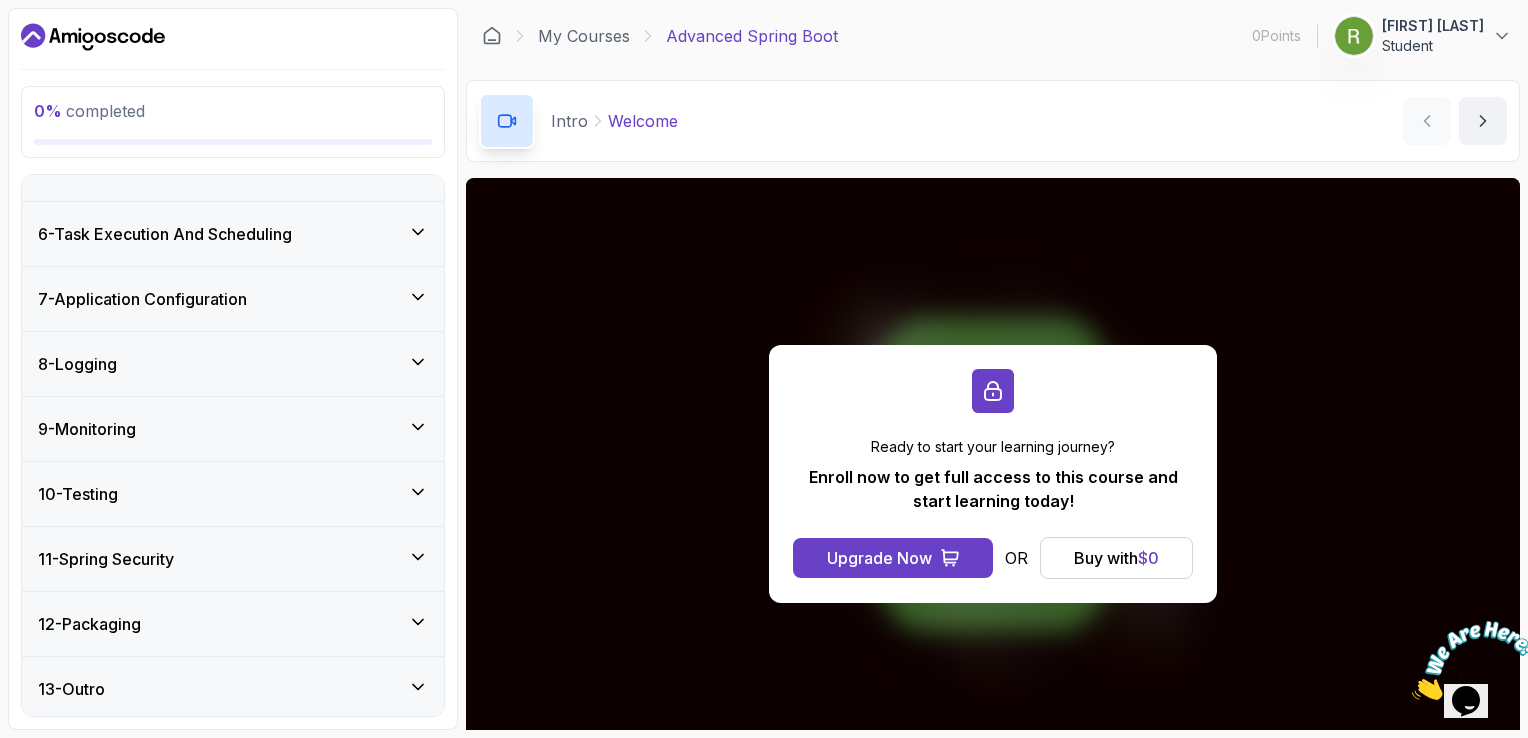 click on "11  -  Spring Security" at bounding box center [106, 559] 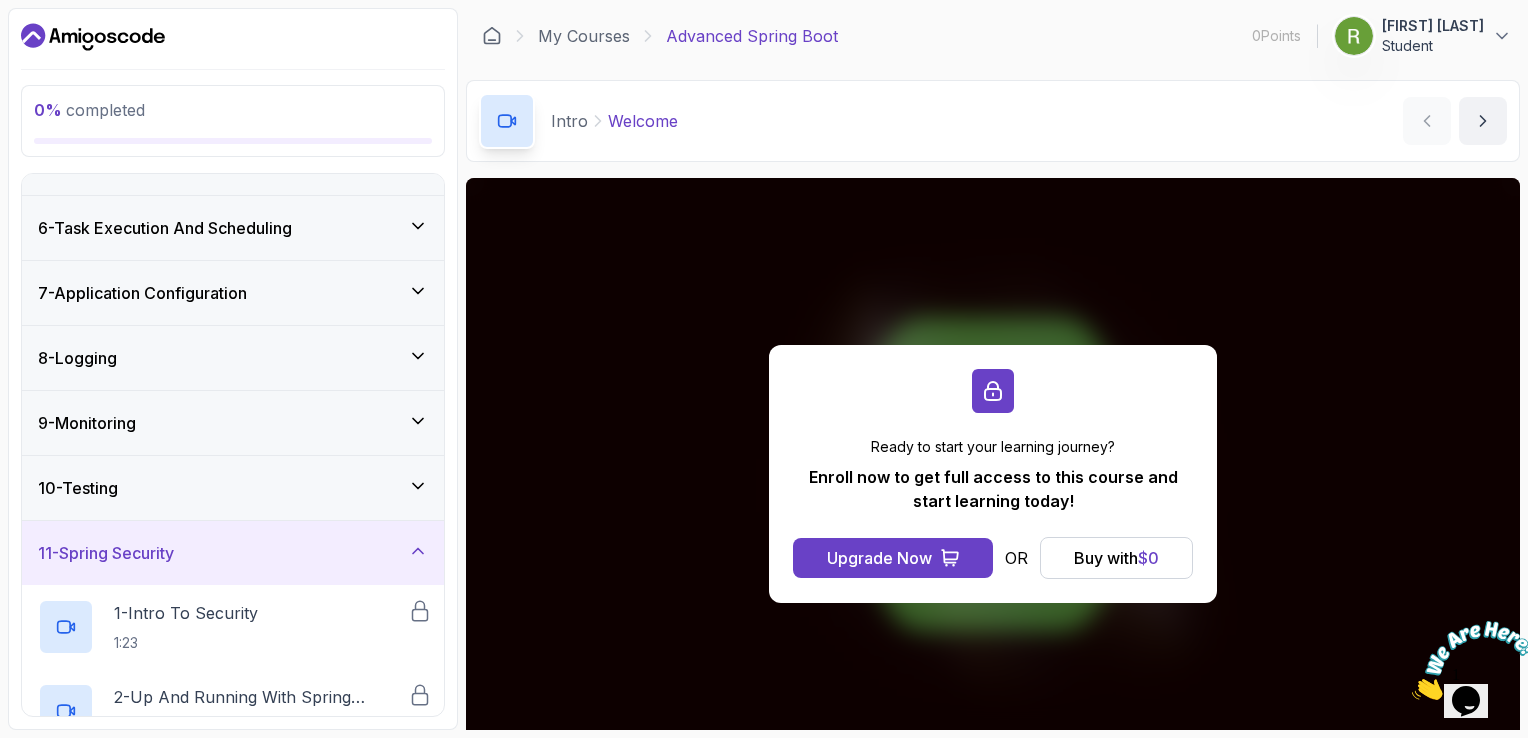 scroll, scrollTop: 302, scrollLeft: 0, axis: vertical 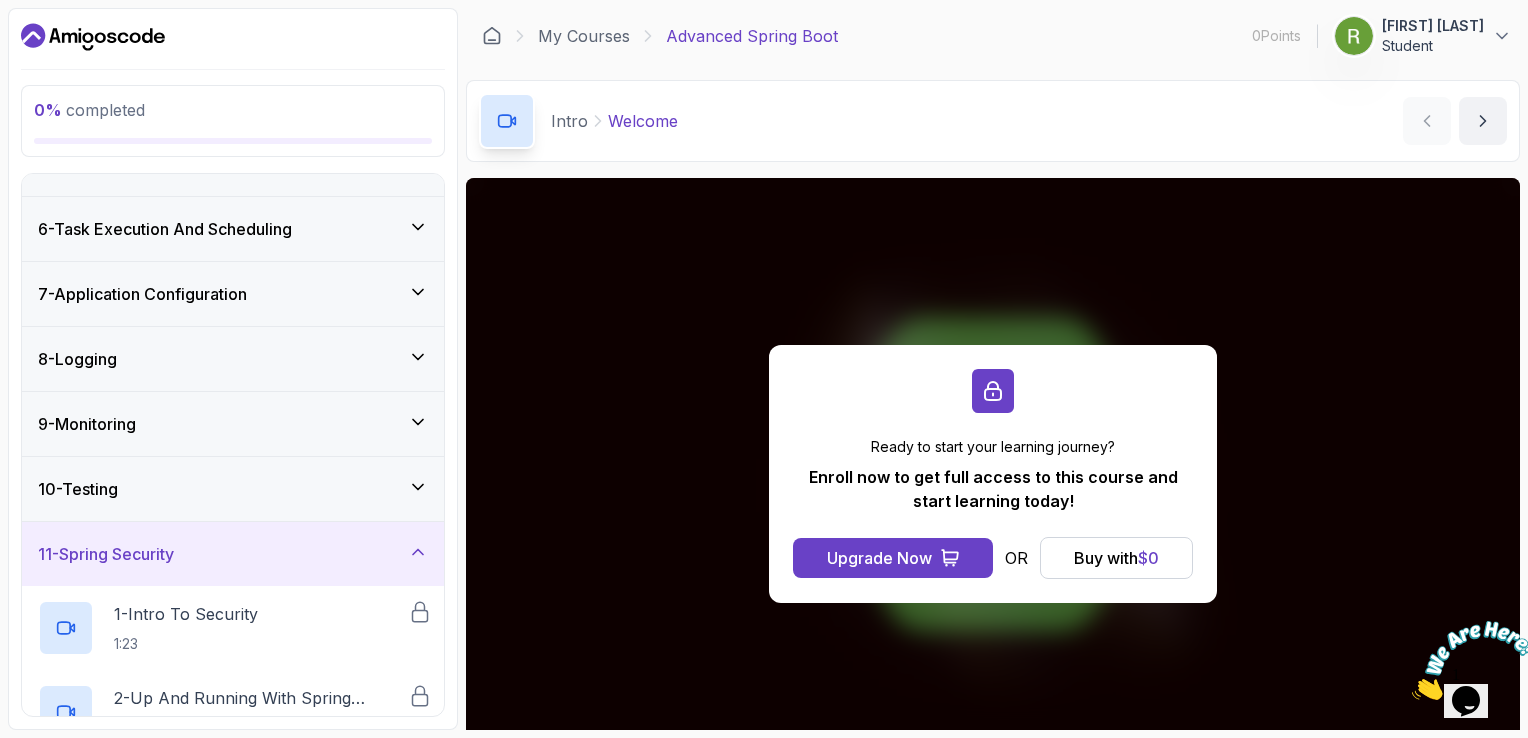 click on "11  -  Spring Security" at bounding box center [106, 554] 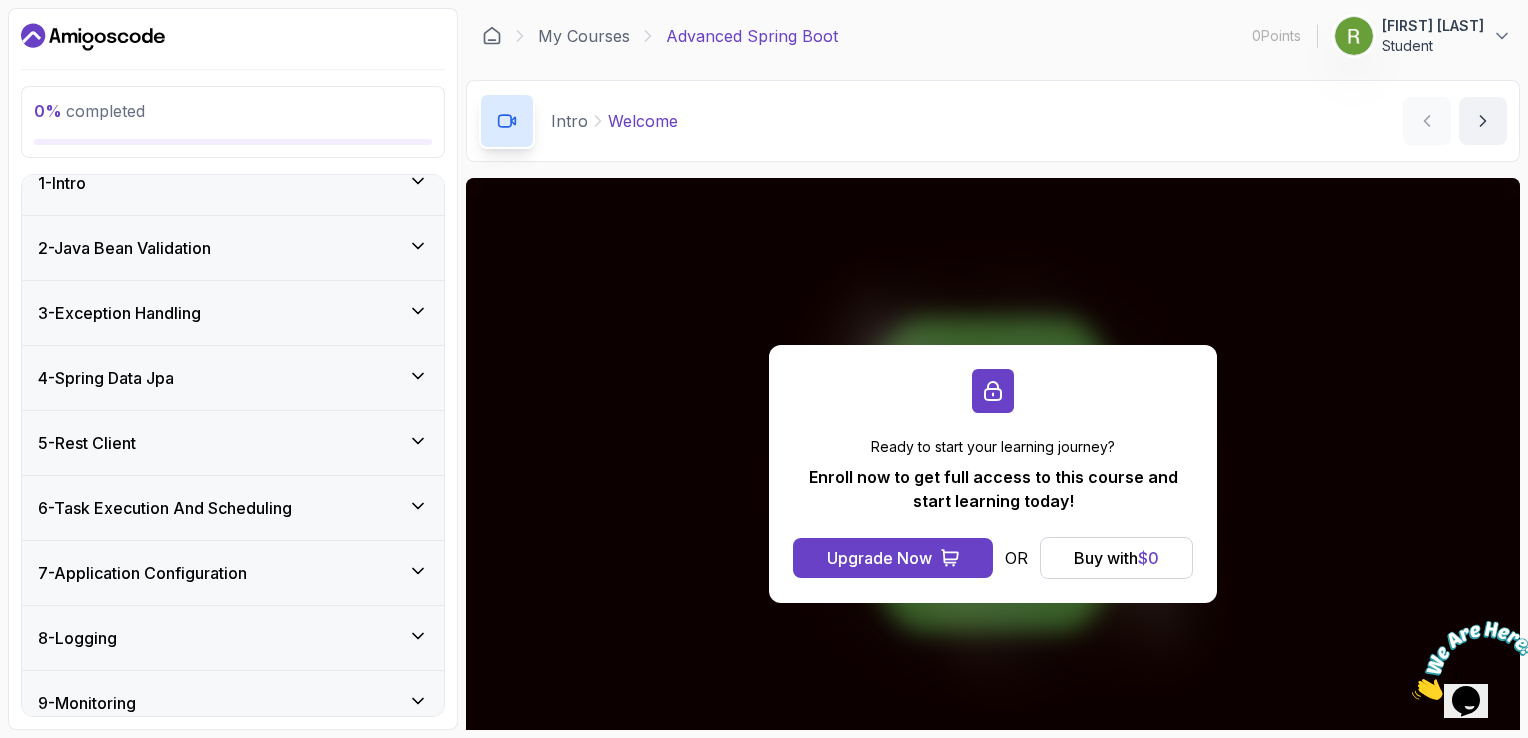 scroll, scrollTop: 0, scrollLeft: 0, axis: both 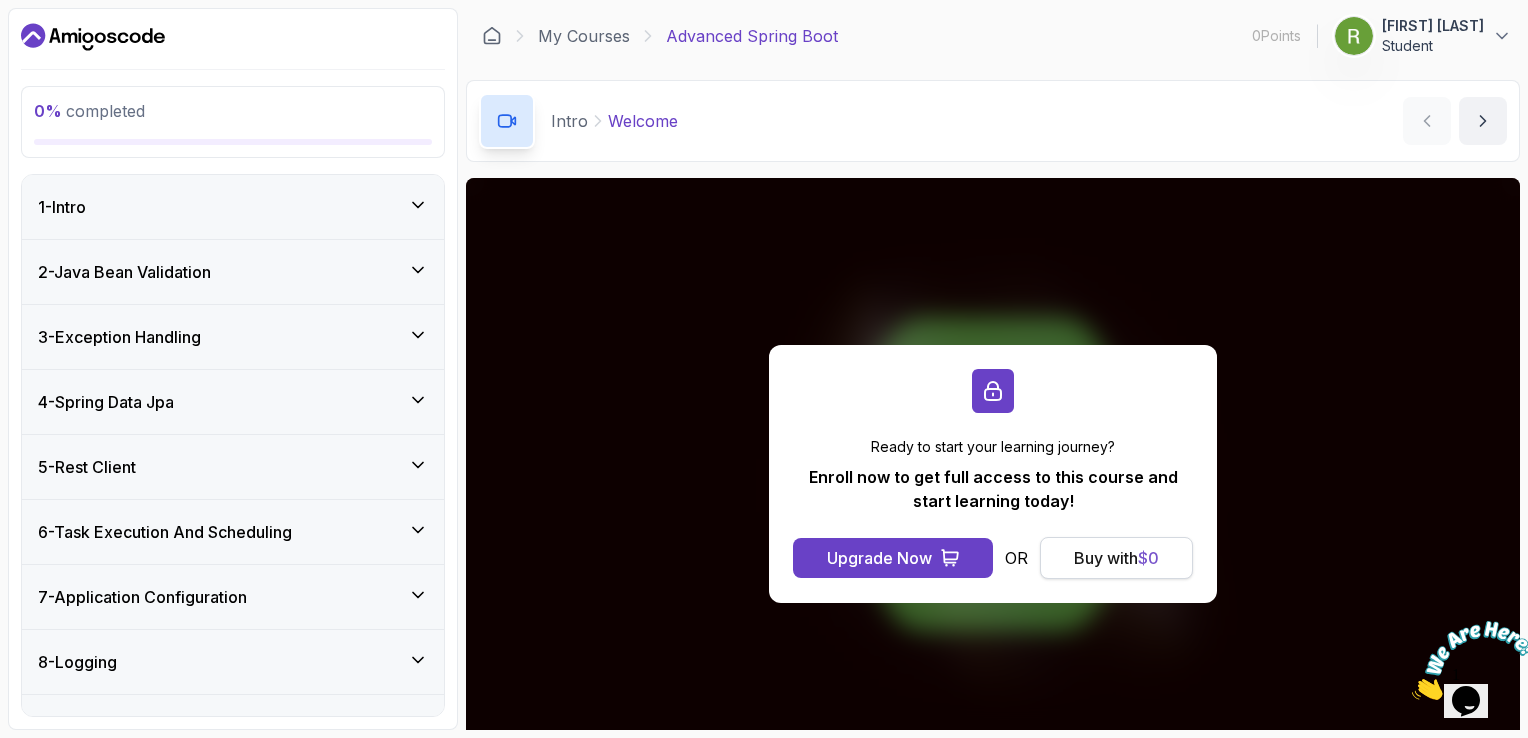 click on "Buy with  $ 0" at bounding box center (1116, 558) 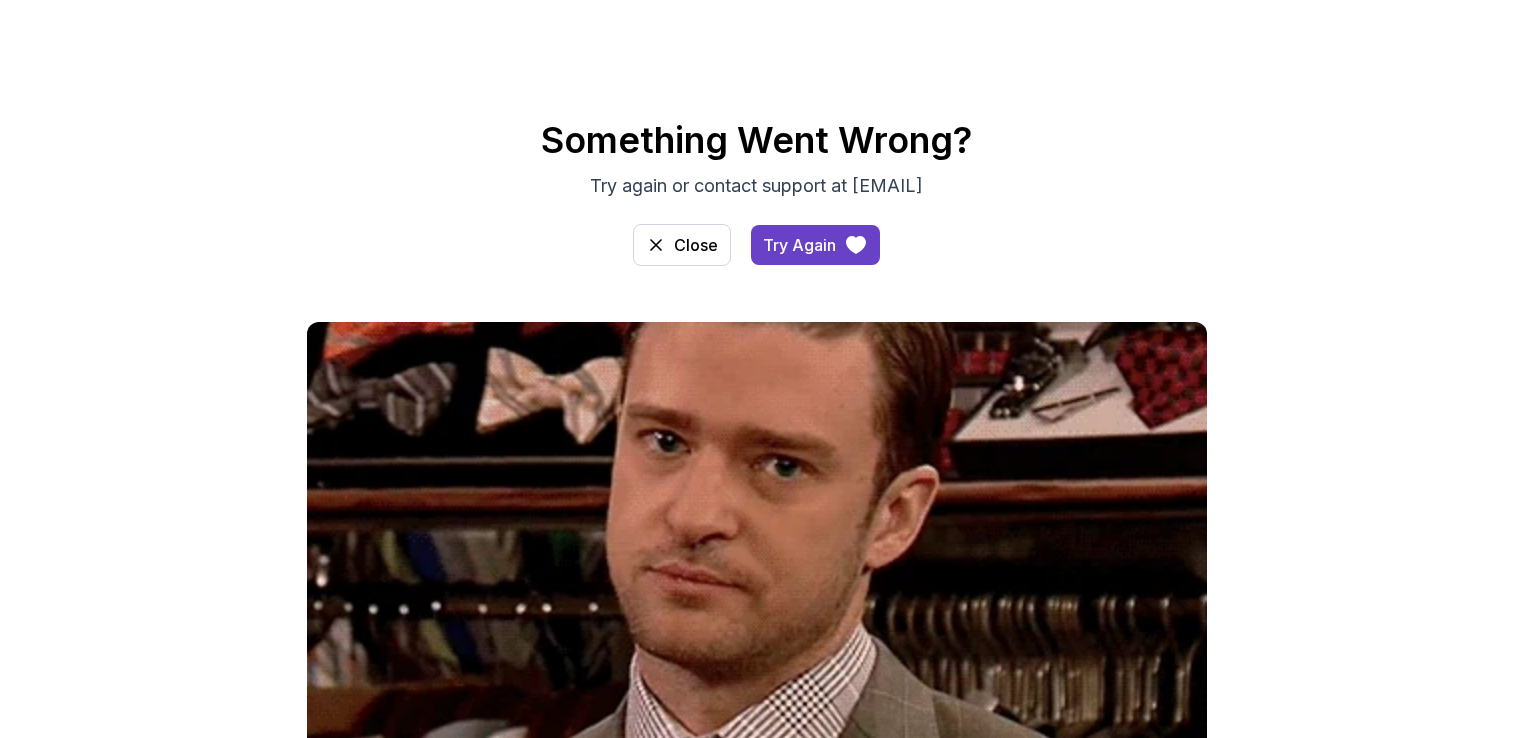 scroll, scrollTop: 0, scrollLeft: 0, axis: both 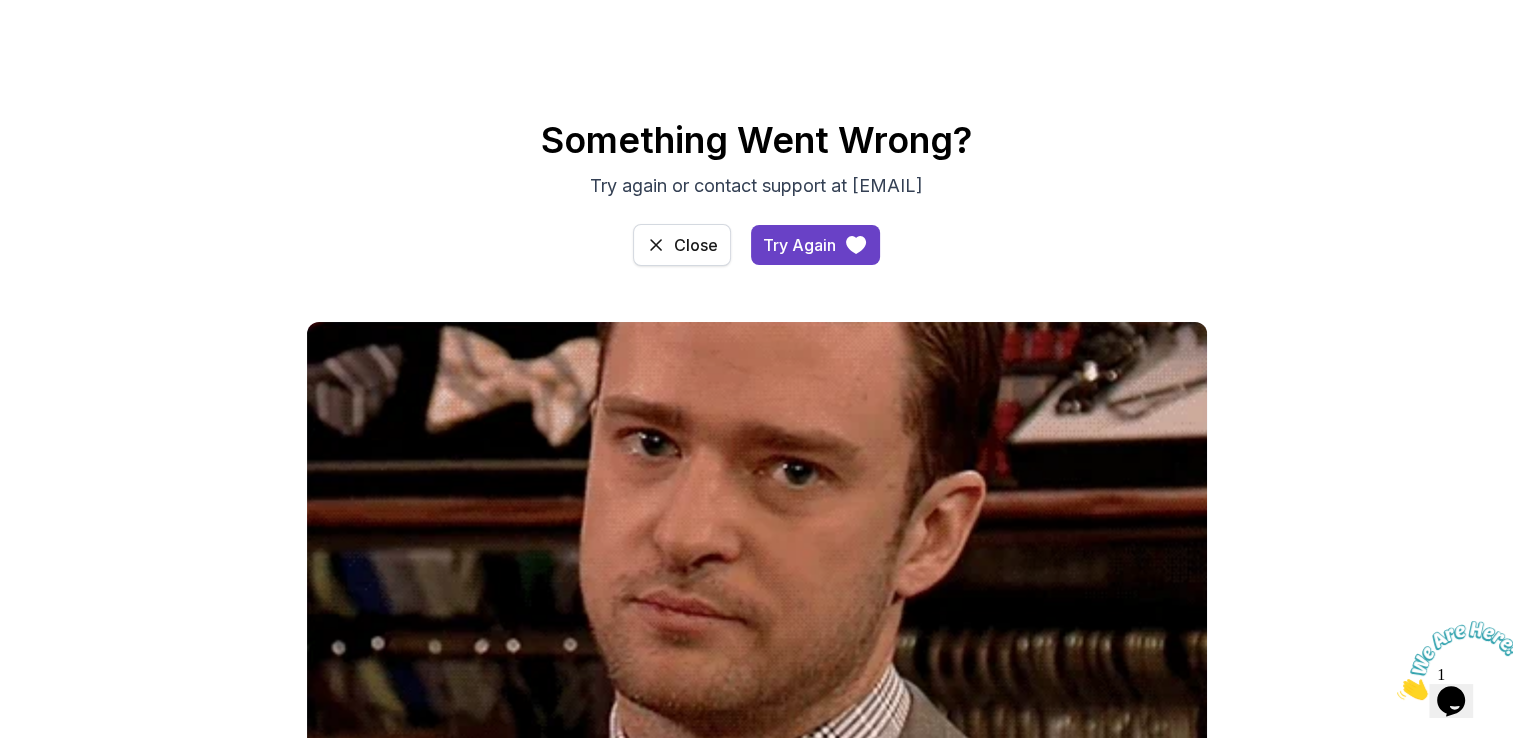 click on "Close" at bounding box center (696, 245) 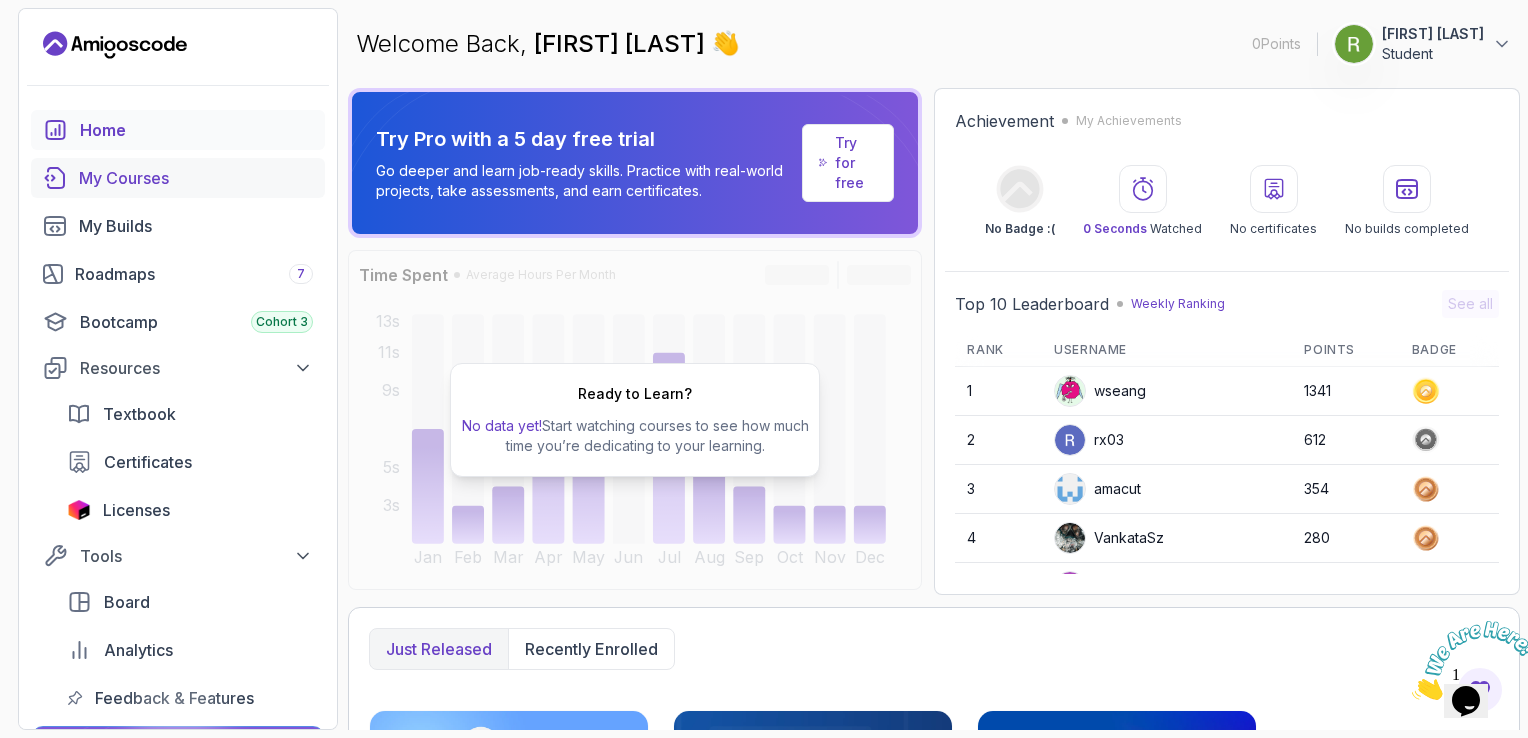 click on "My Courses" at bounding box center (196, 178) 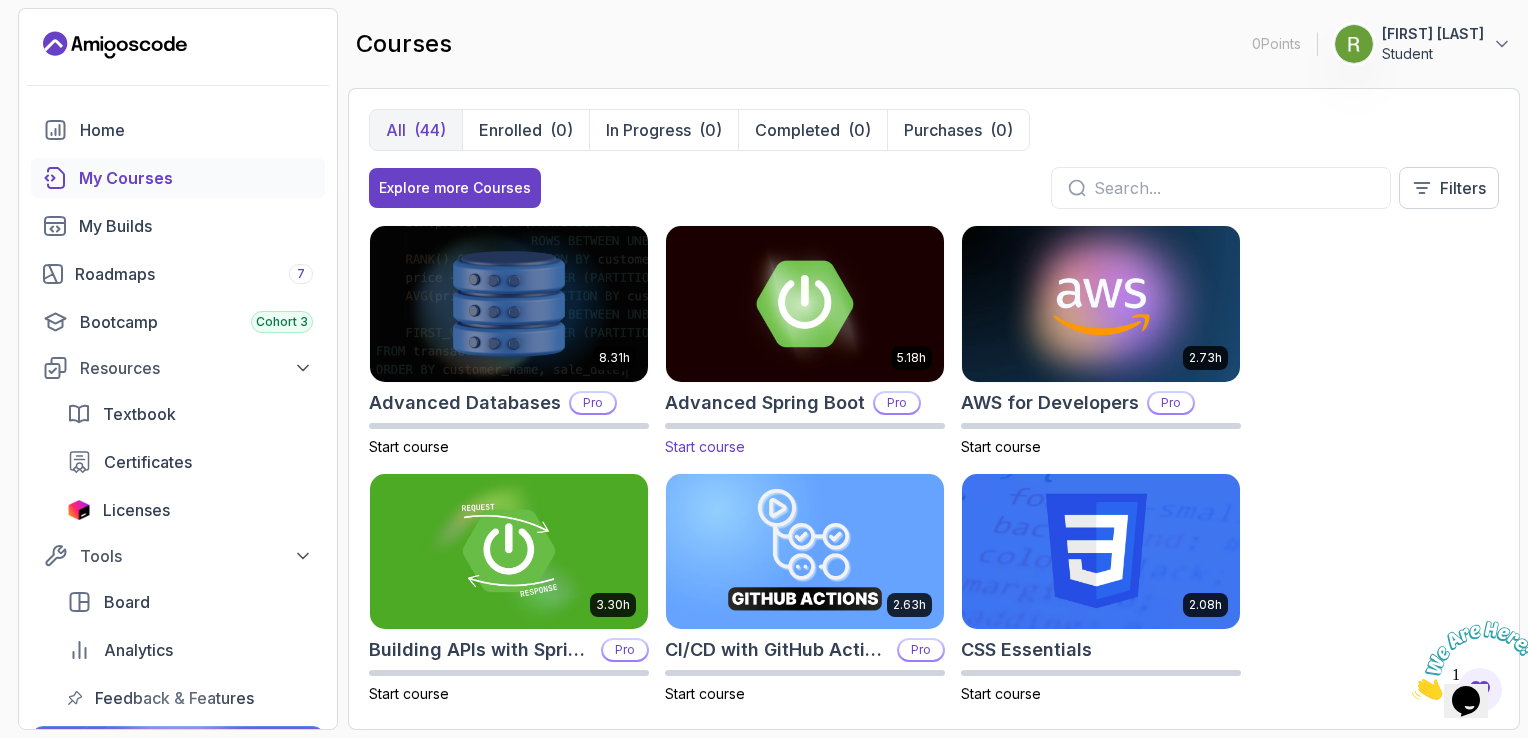 click at bounding box center (805, 303) 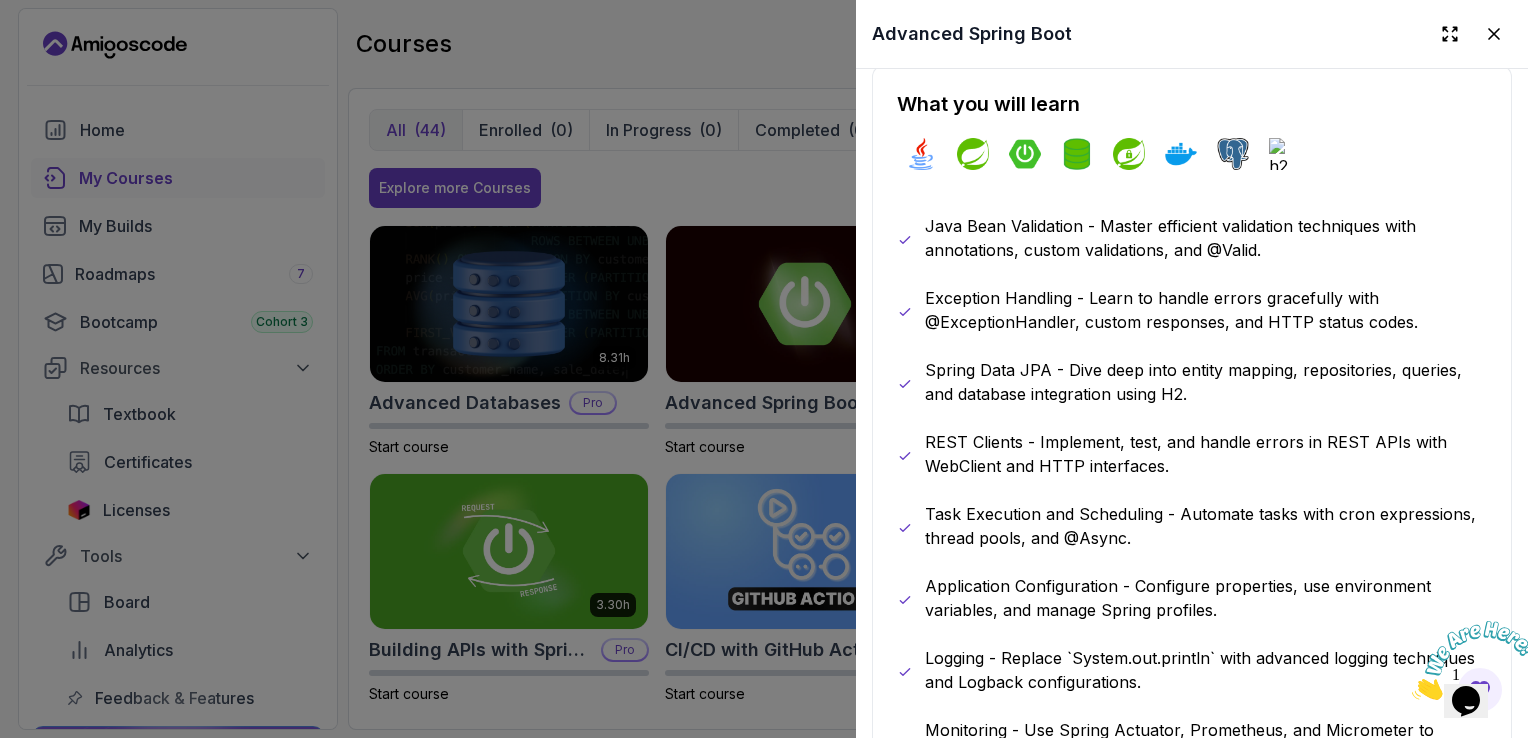 scroll, scrollTop: 1100, scrollLeft: 0, axis: vertical 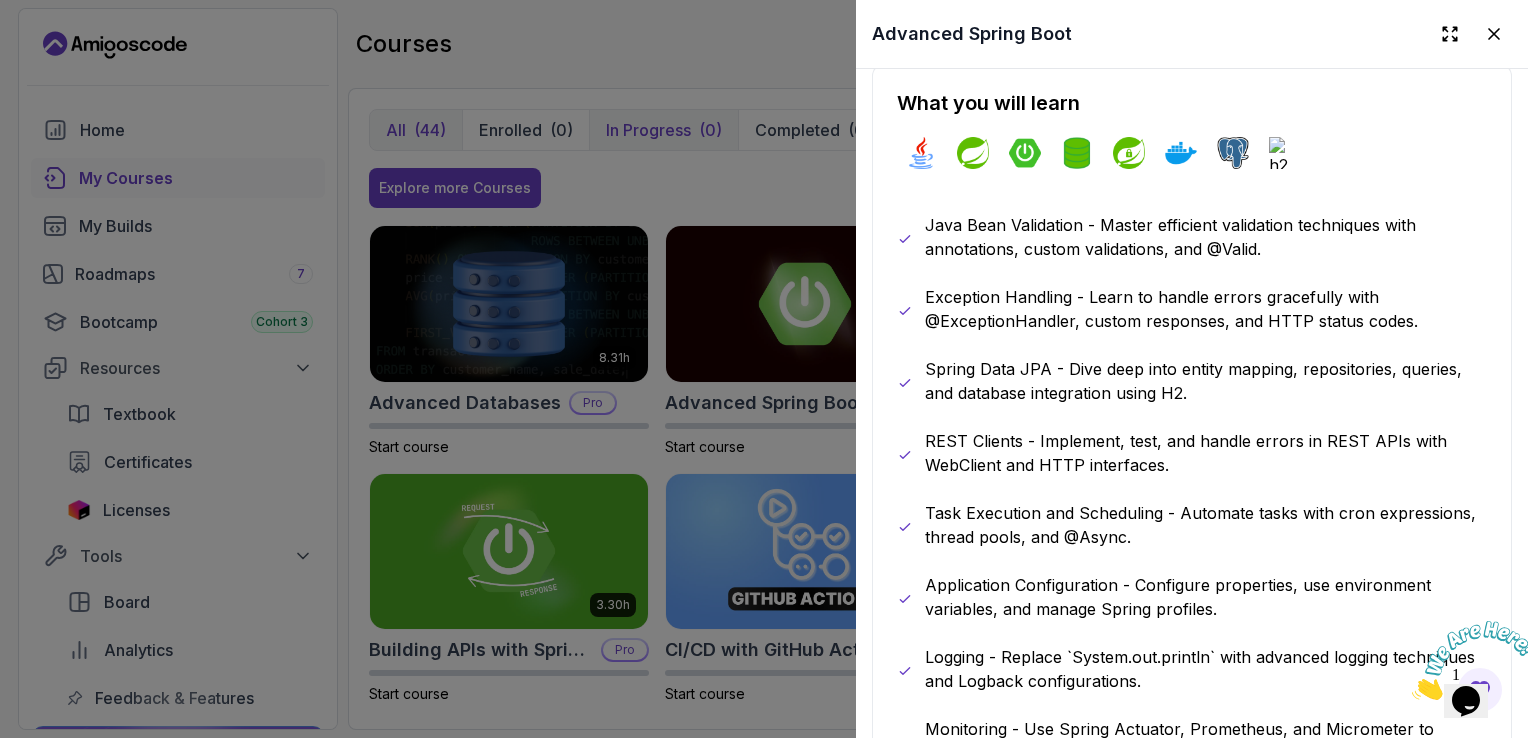click at bounding box center (764, 369) 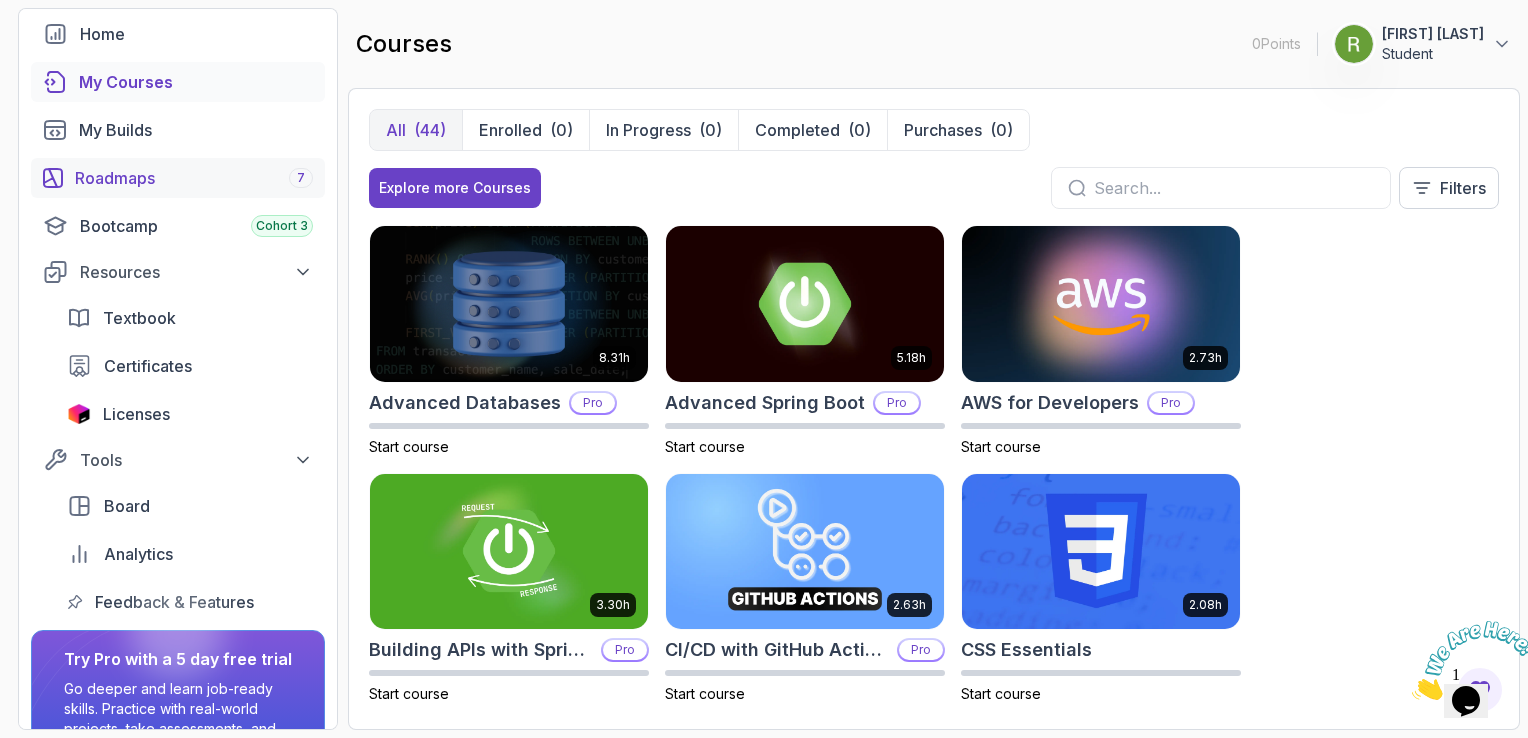 scroll, scrollTop: 100, scrollLeft: 0, axis: vertical 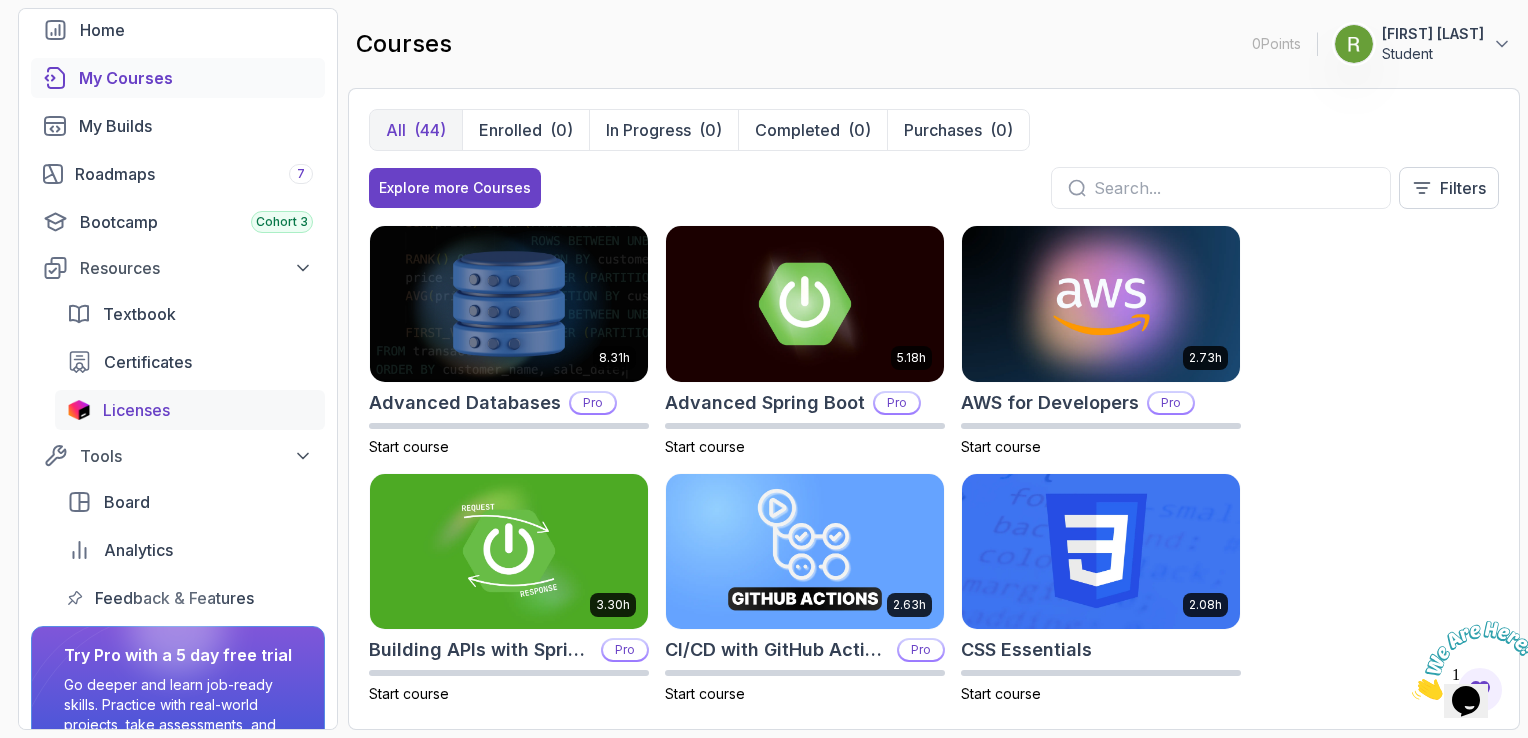 click on "Licenses" at bounding box center (136, 410) 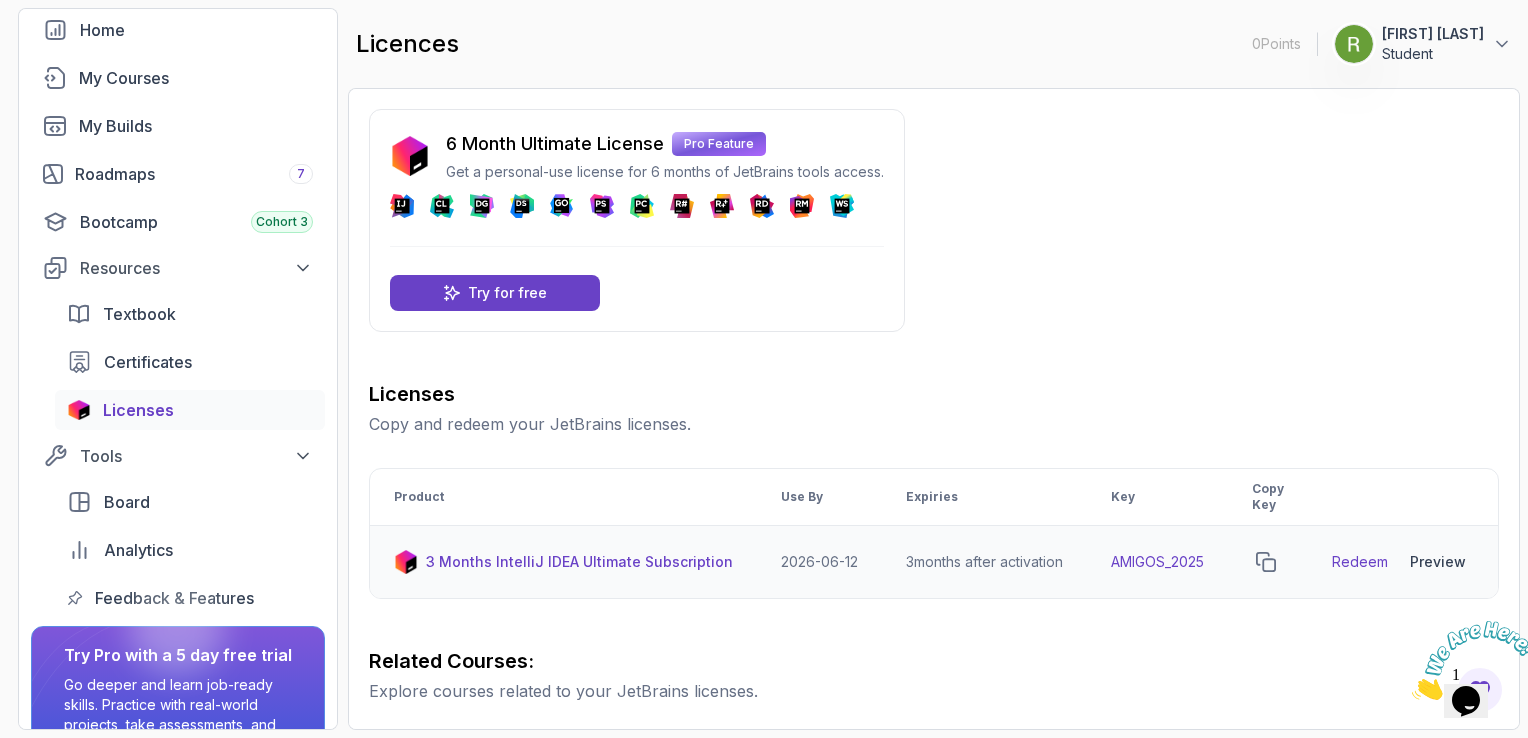 click on "Redeem" at bounding box center (1360, 562) 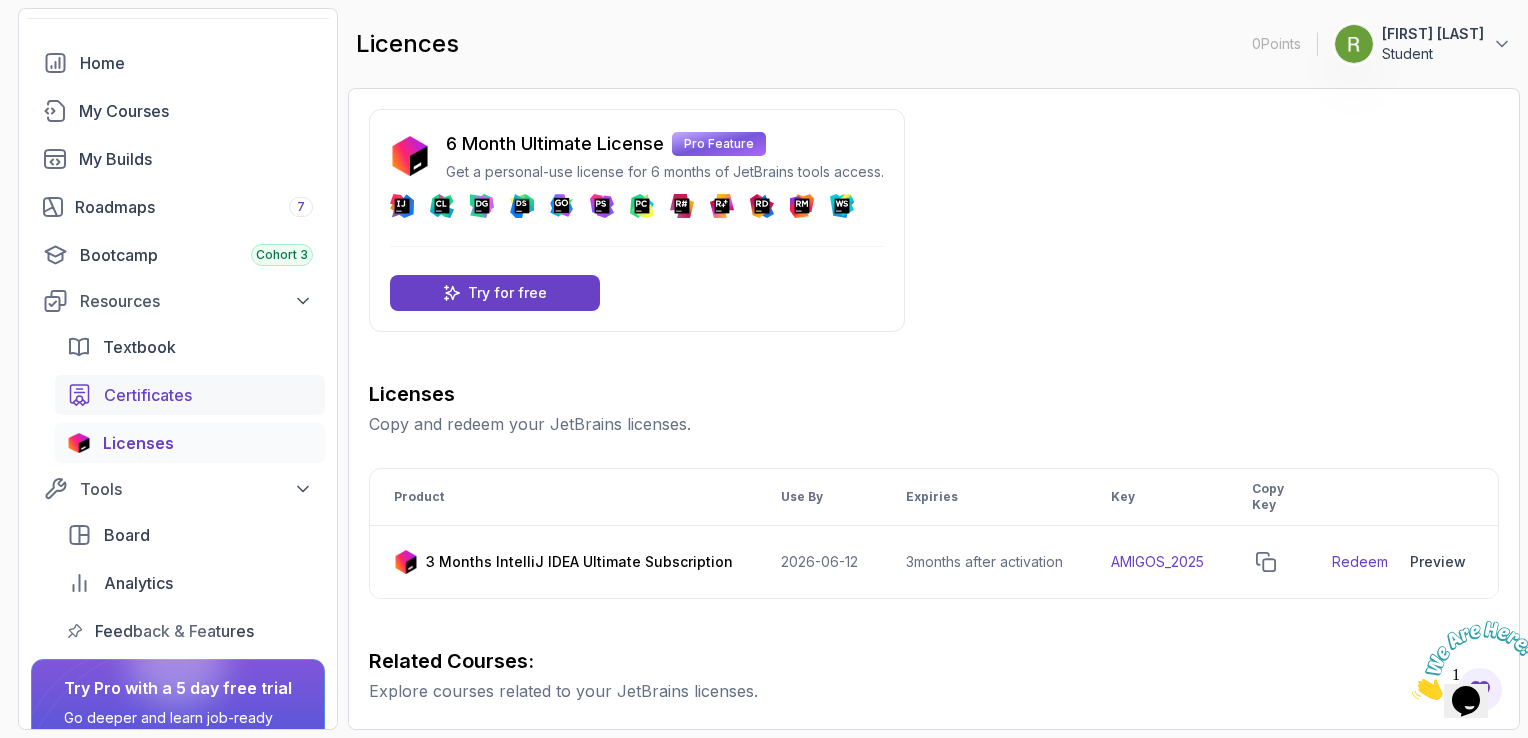 scroll, scrollTop: 0, scrollLeft: 0, axis: both 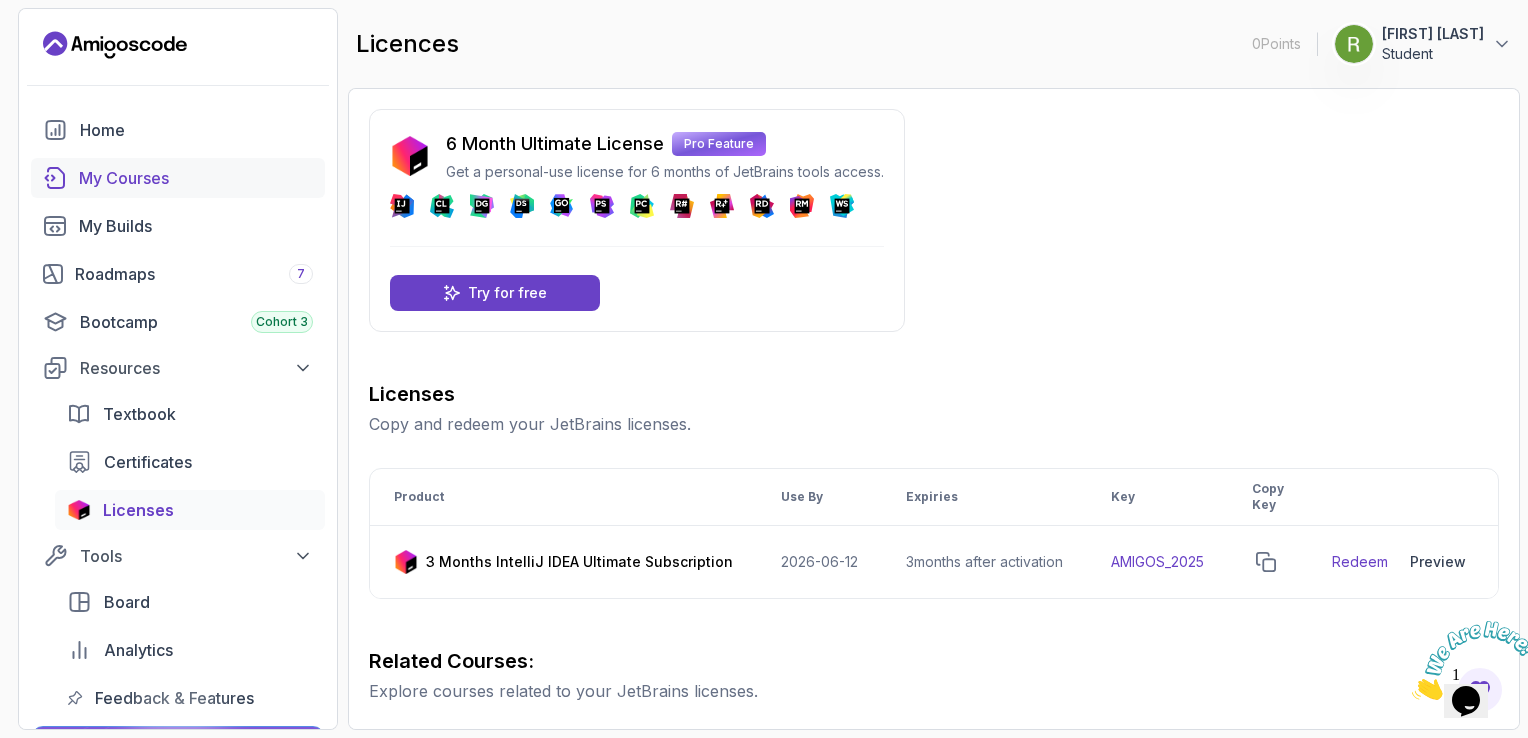 click on "My Courses" at bounding box center [196, 178] 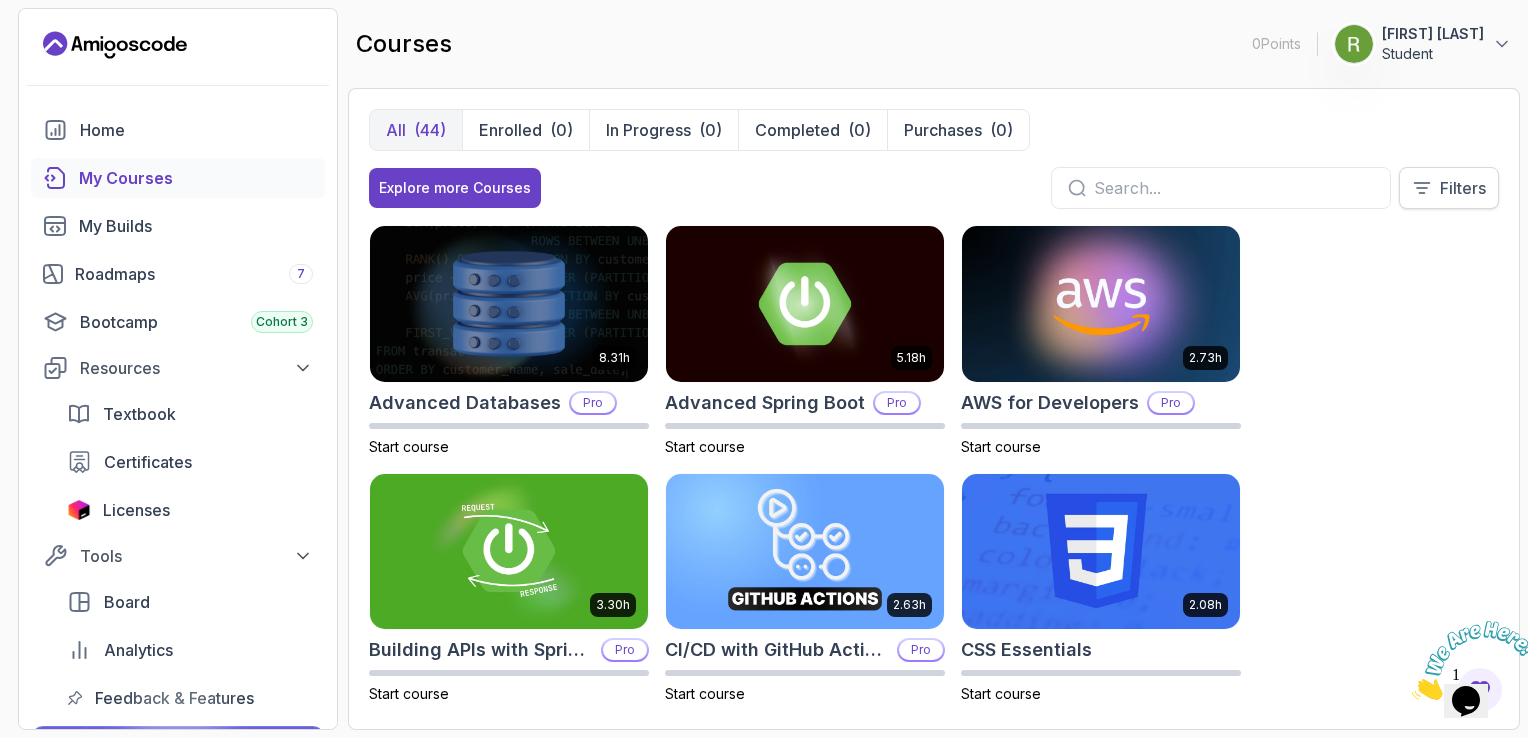 click on "Filters" at bounding box center [1463, 188] 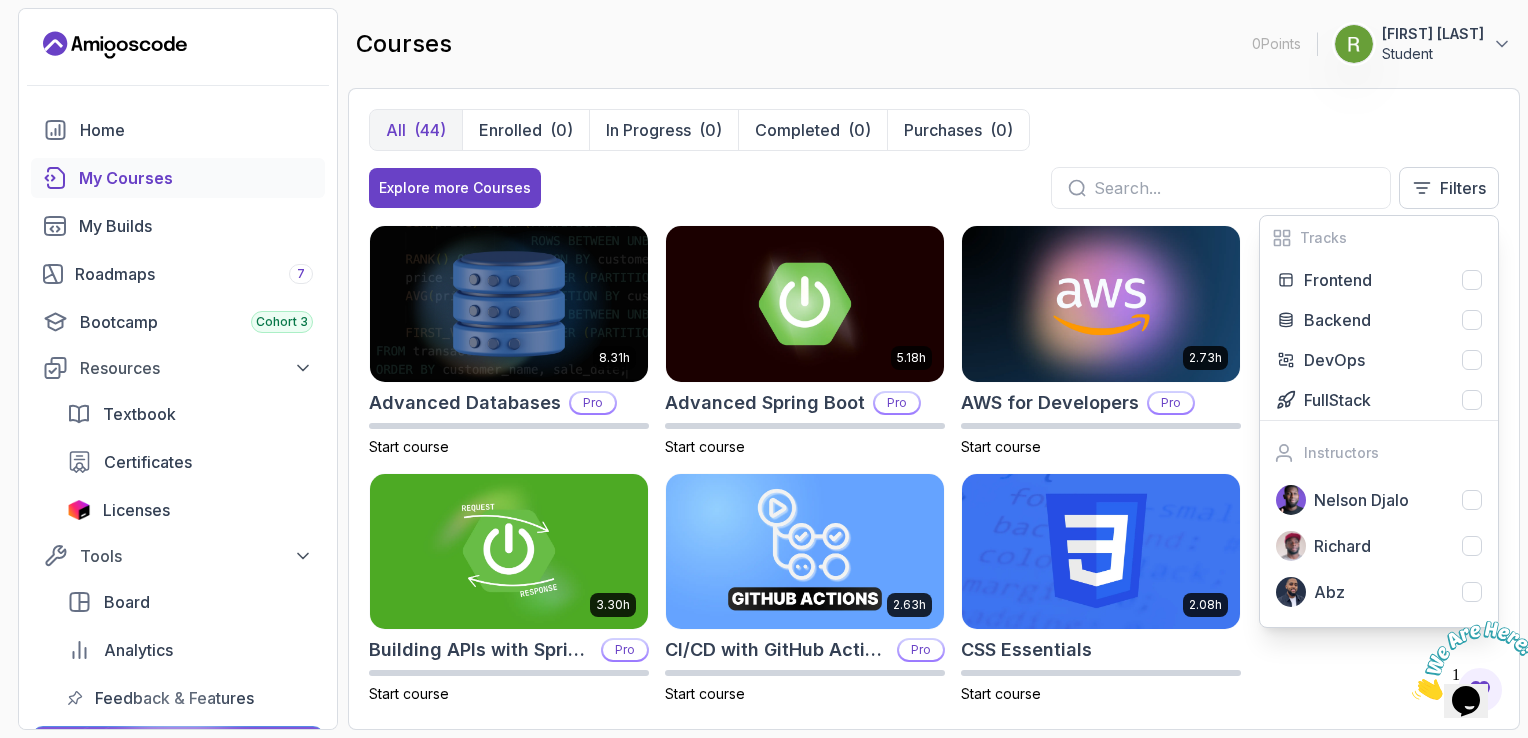 click on "All (44) Enrolled (0) In Progress (0) Completed (0) Purchases (0)" at bounding box center (934, 130) 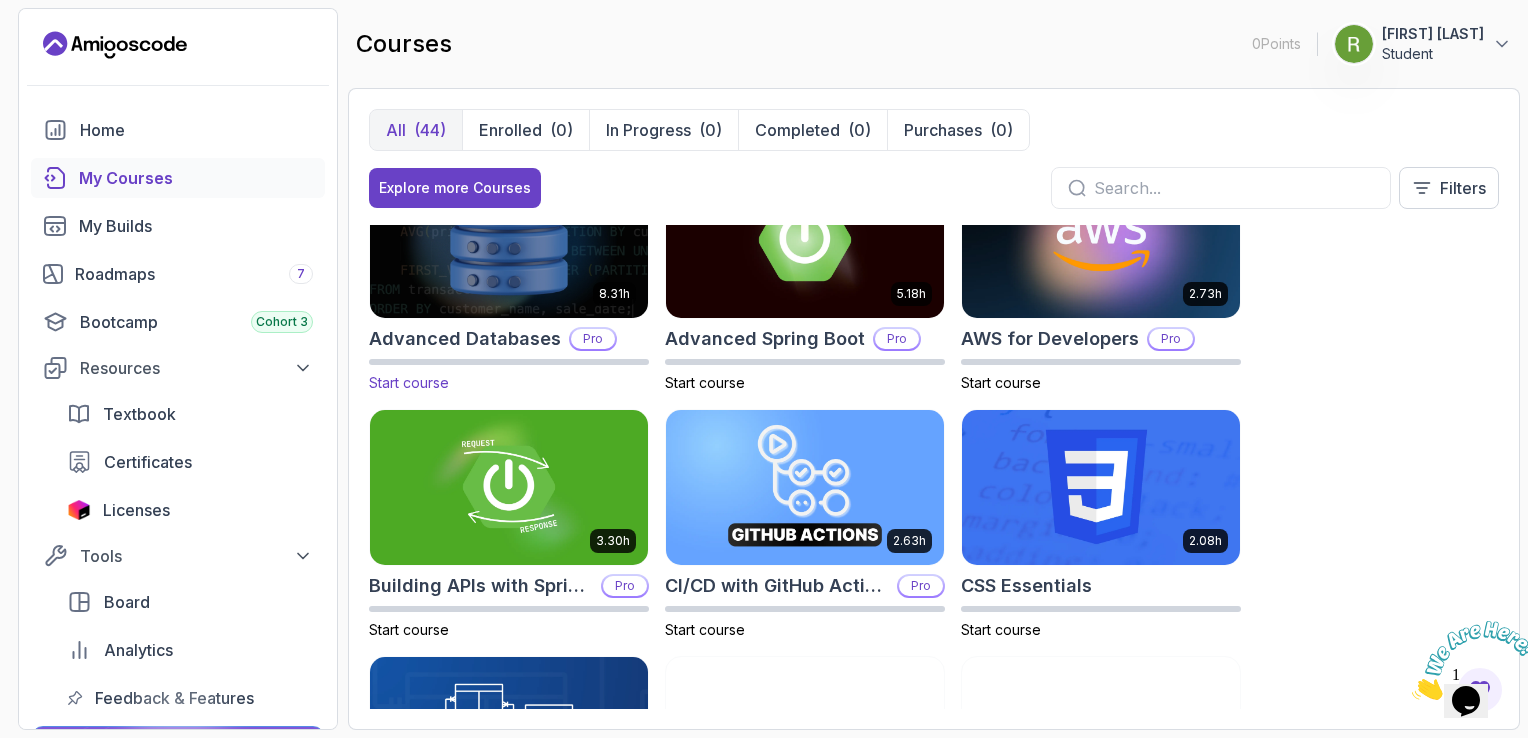 scroll, scrollTop: 0, scrollLeft: 0, axis: both 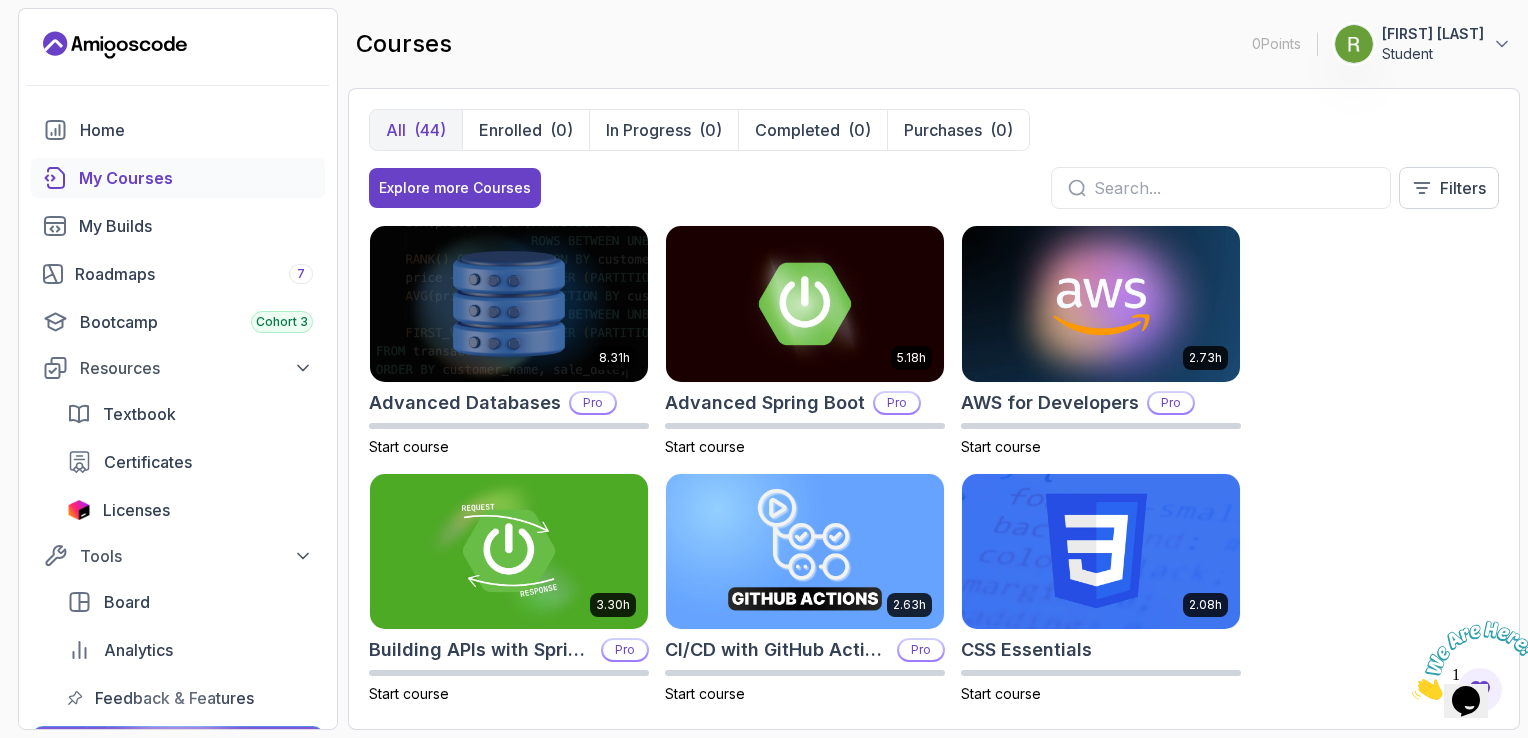 click at bounding box center (1234, 188) 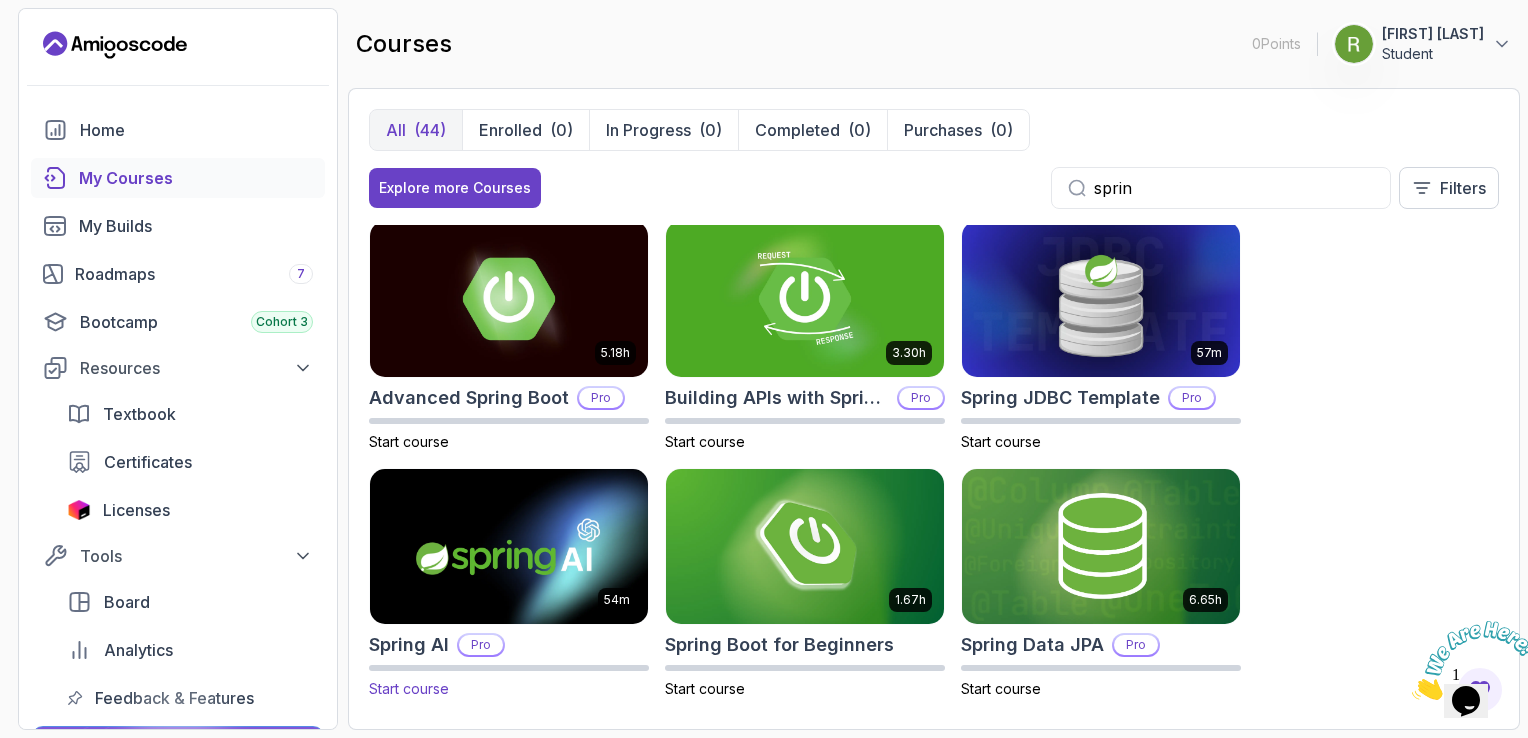 scroll, scrollTop: 0, scrollLeft: 0, axis: both 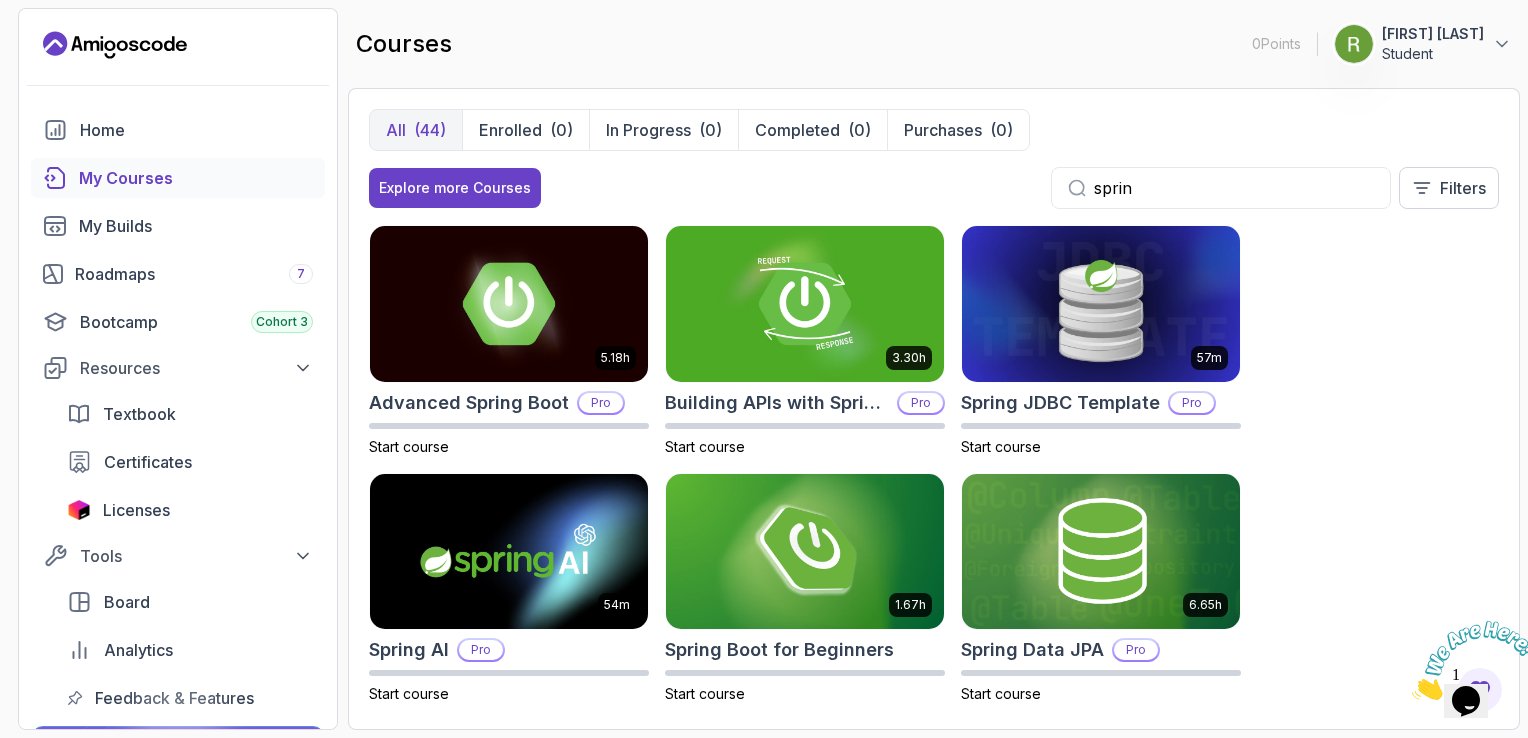 type on "sprin" 